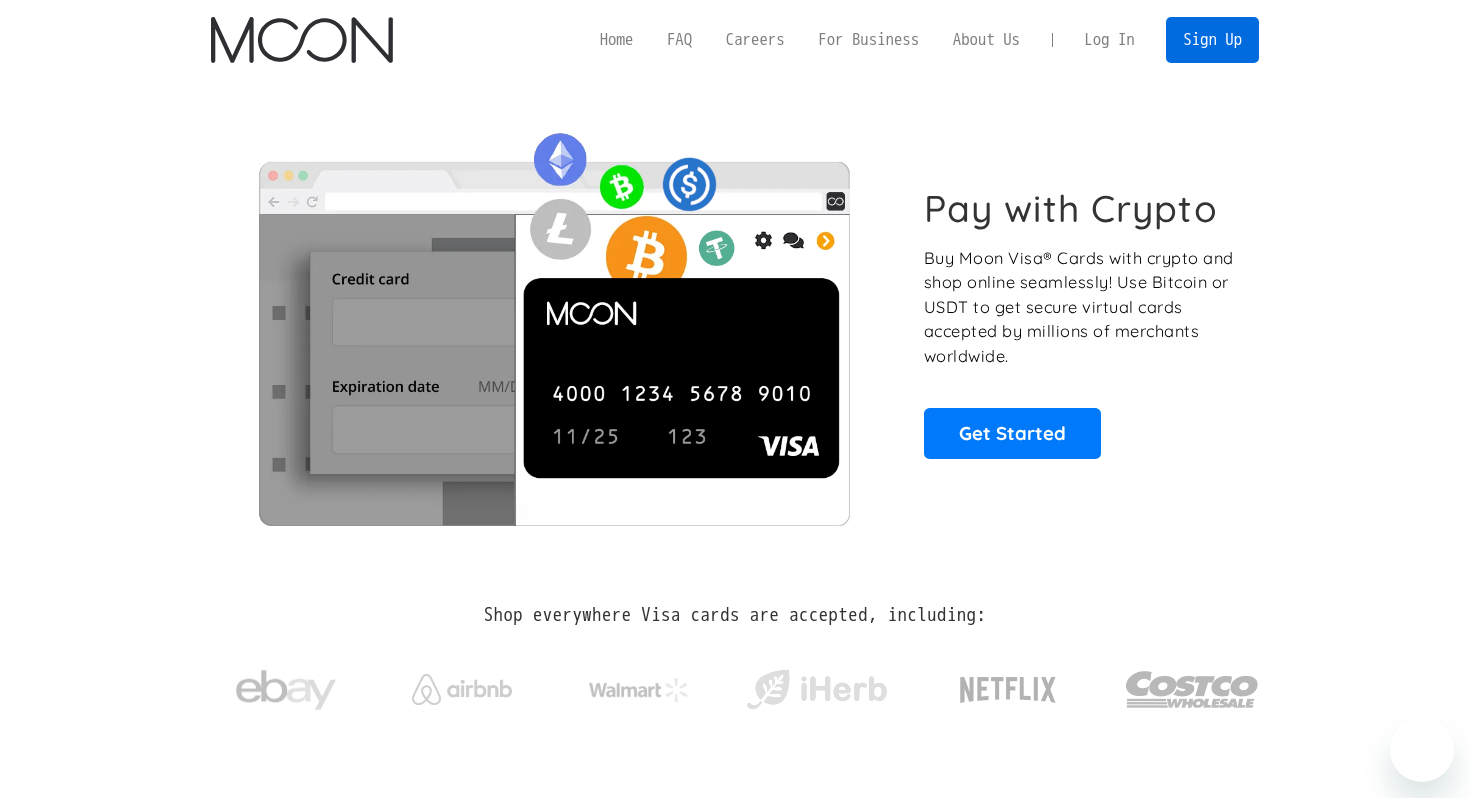 scroll, scrollTop: 0, scrollLeft: 0, axis: both 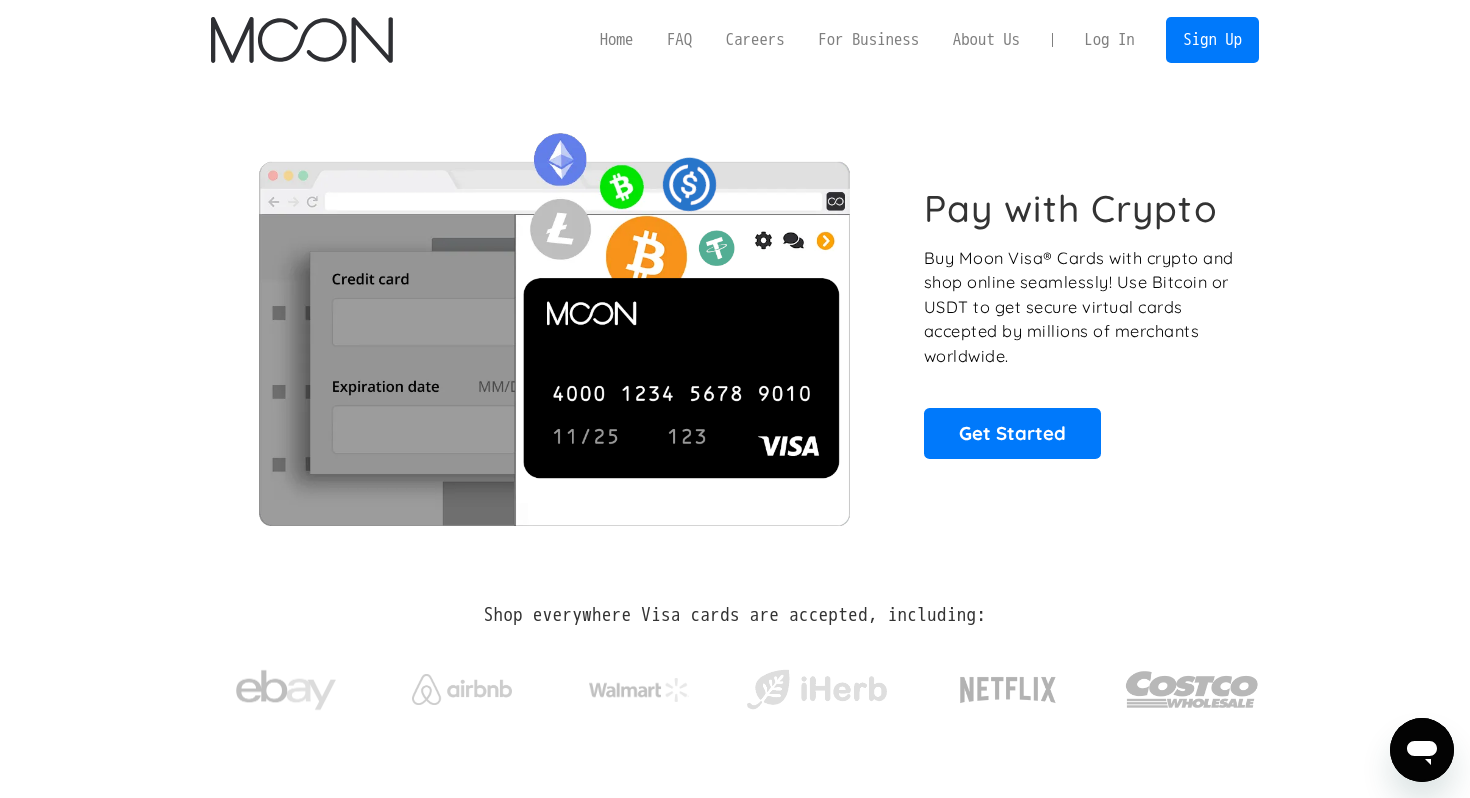 click on "Log In" at bounding box center (1109, 40) 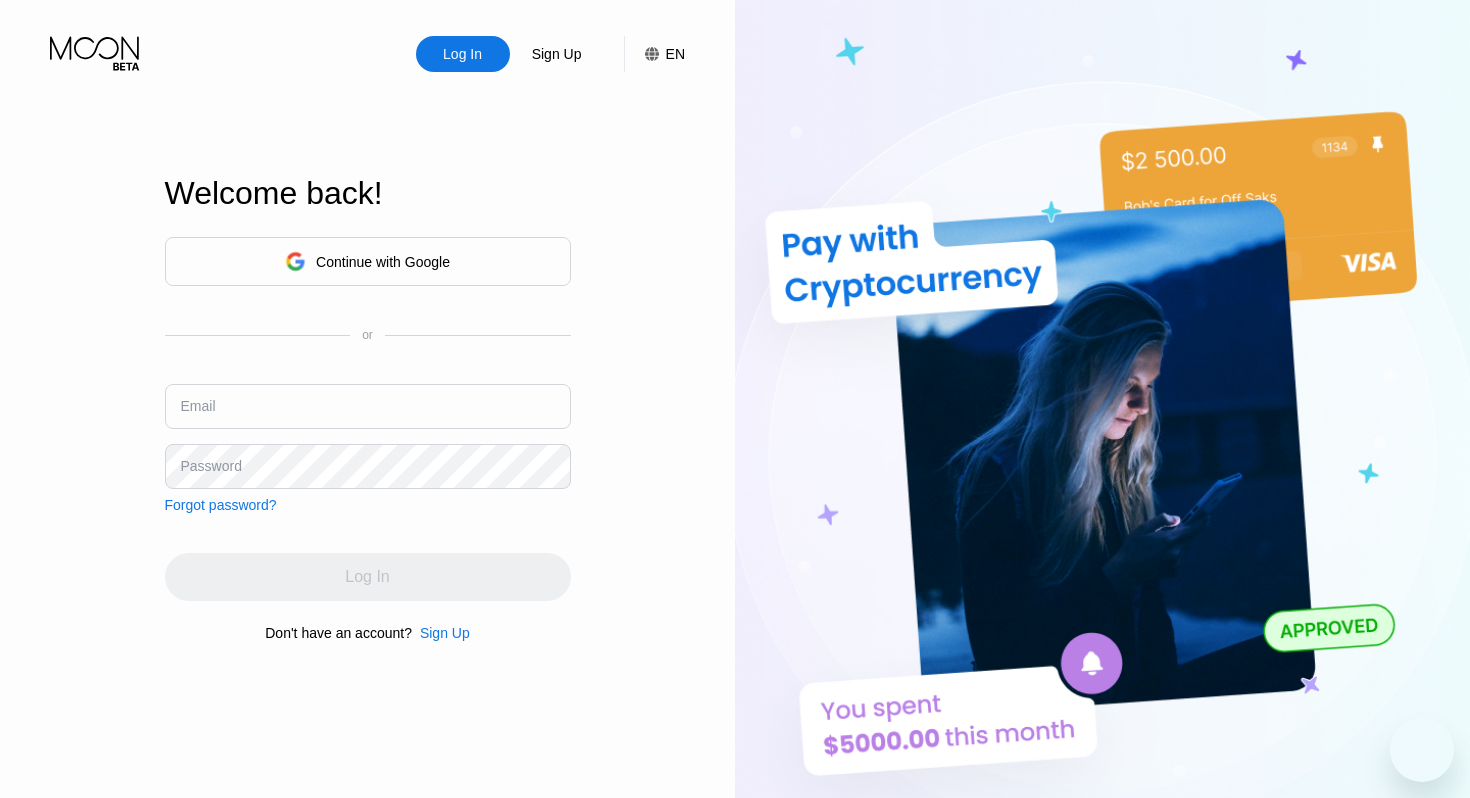 scroll, scrollTop: 0, scrollLeft: 0, axis: both 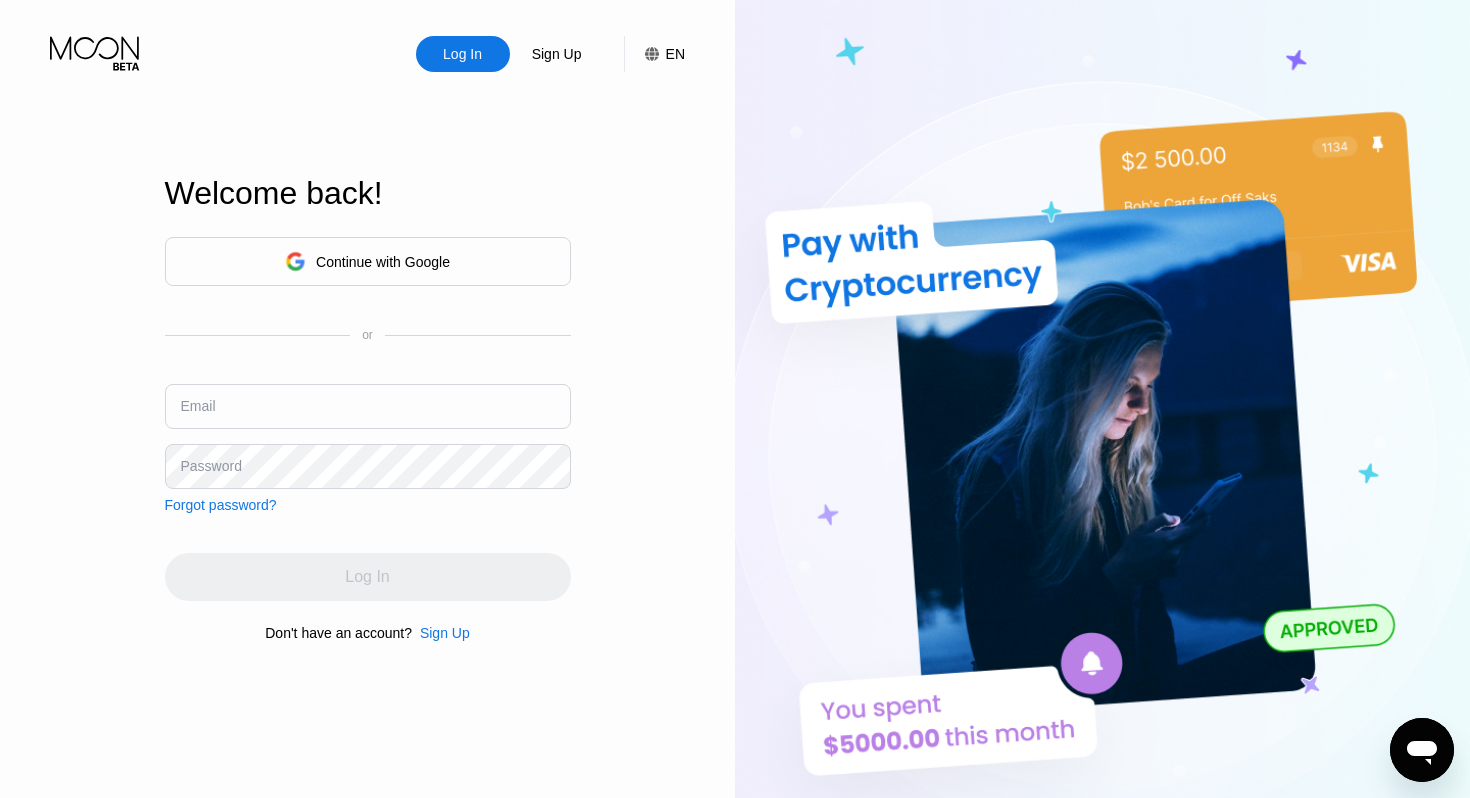 click at bounding box center (368, 406) 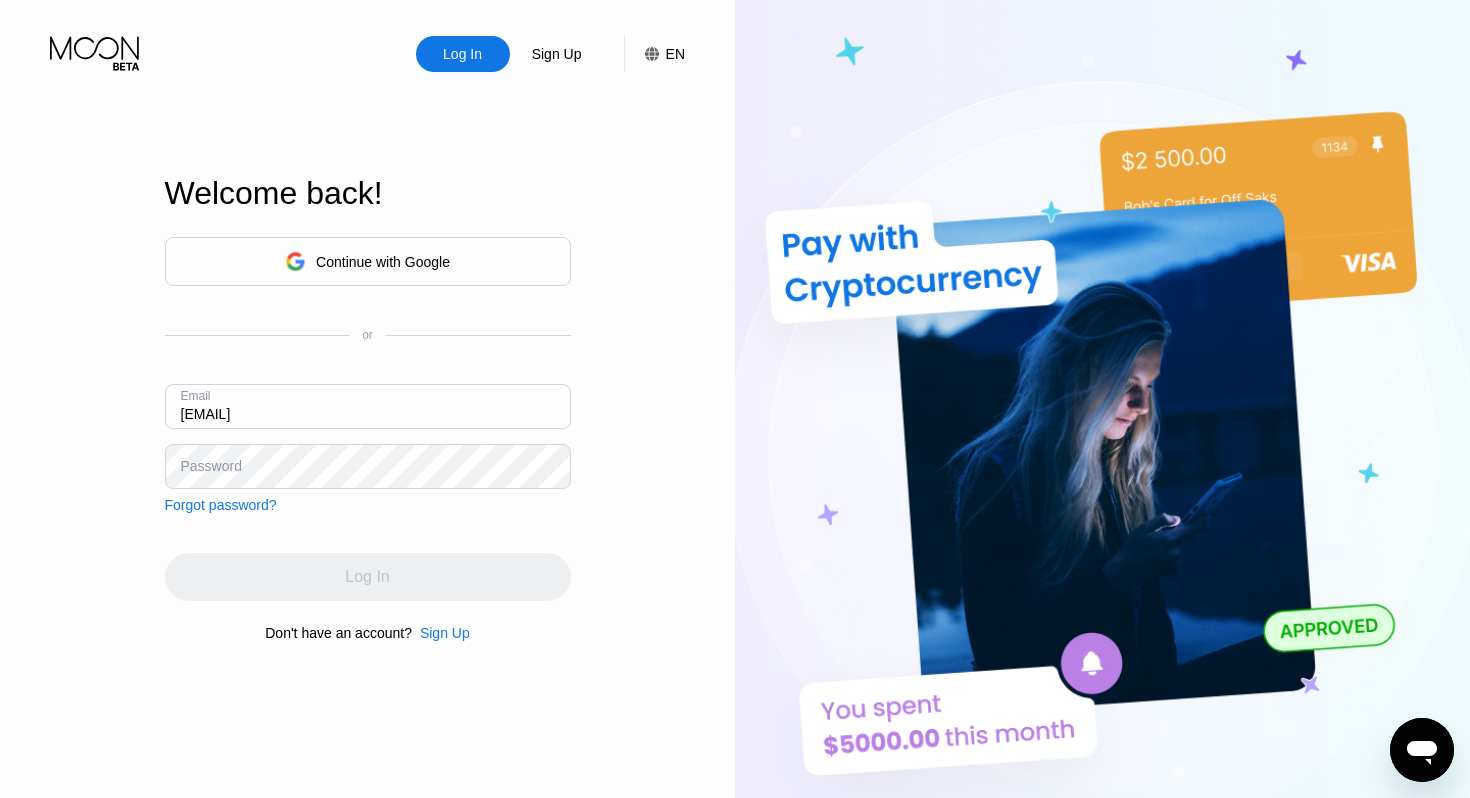 type on "[EMAIL]" 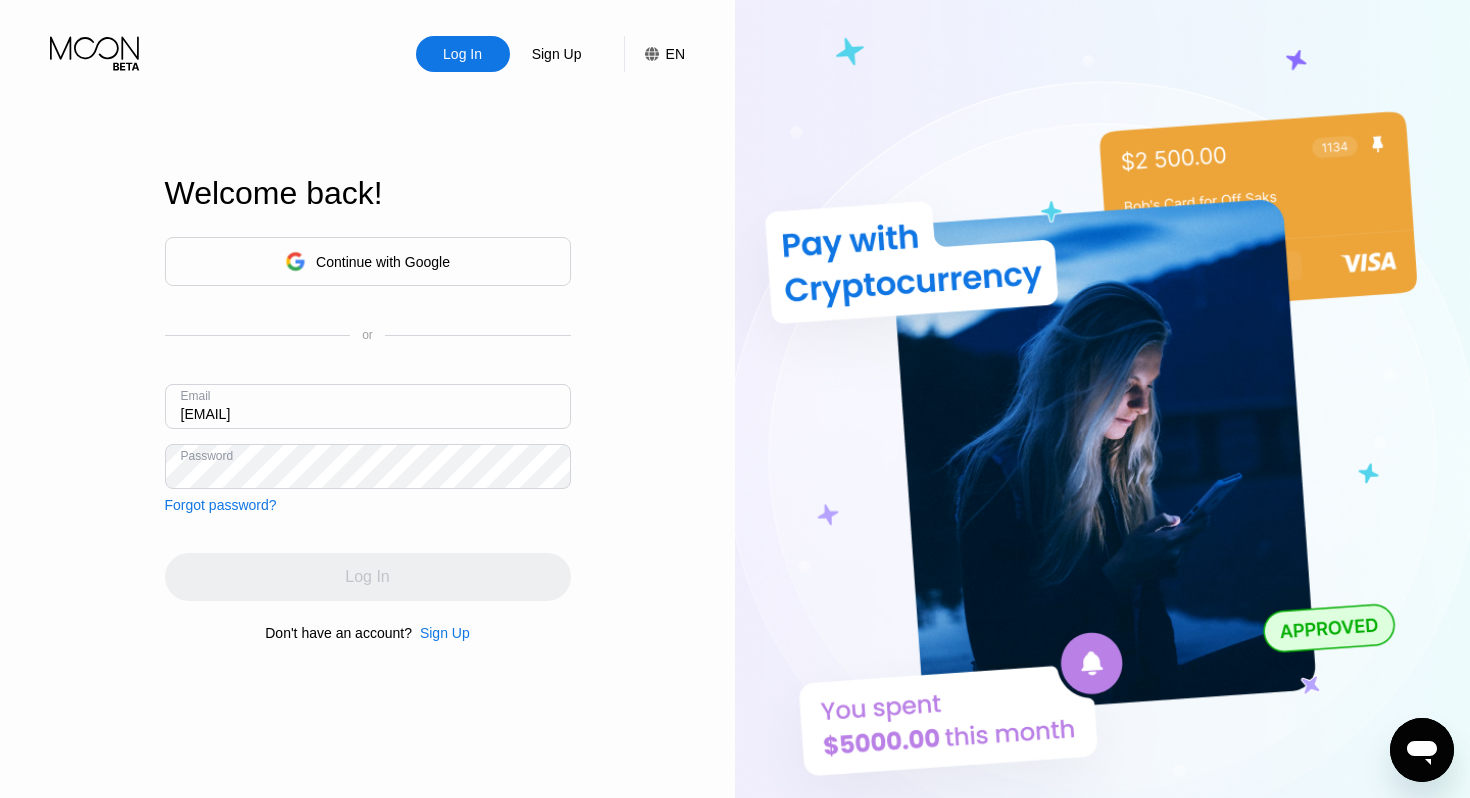 click on "Log In" at bounding box center [368, 577] 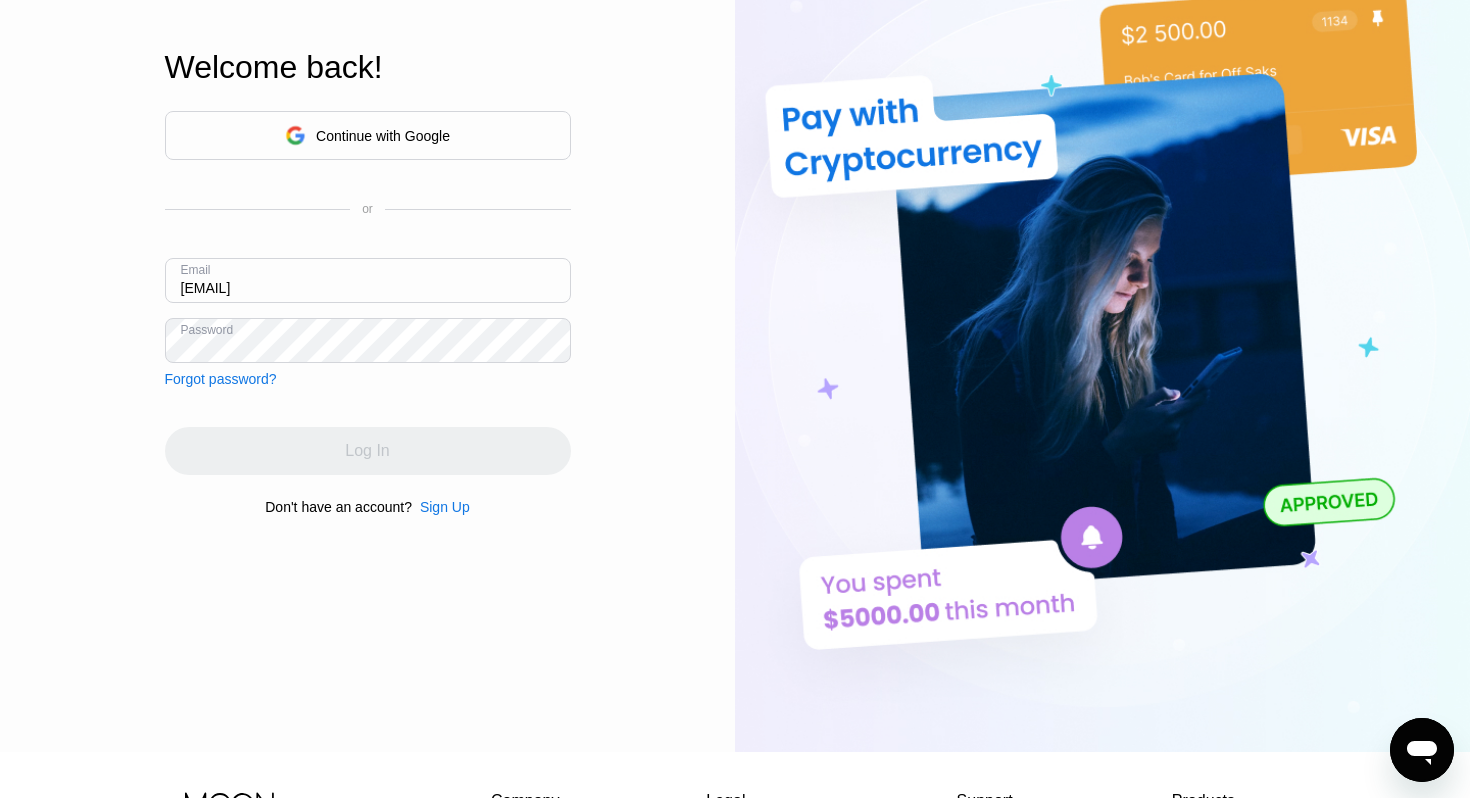 click on "Log In" at bounding box center [368, 451] 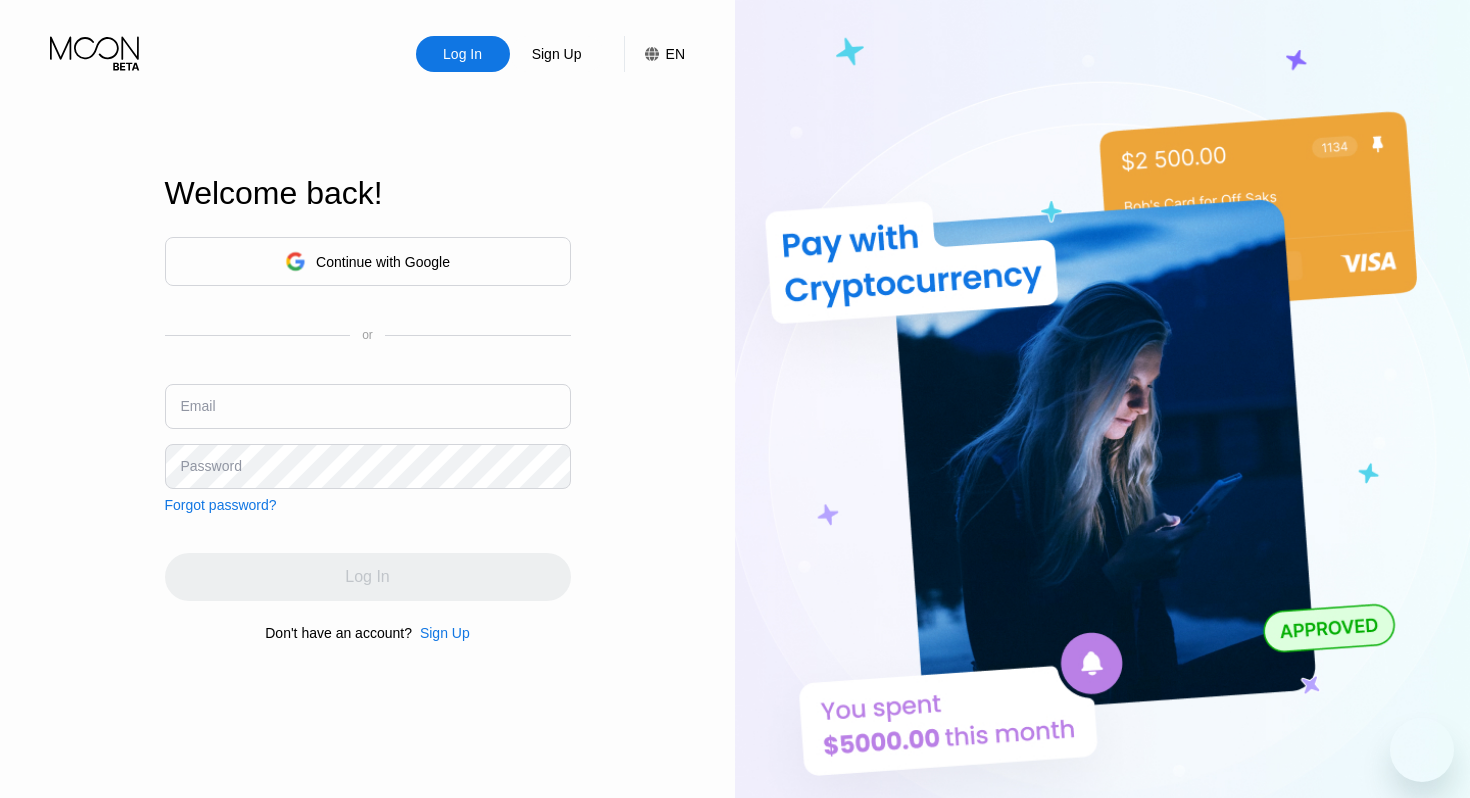 scroll, scrollTop: 0, scrollLeft: 0, axis: both 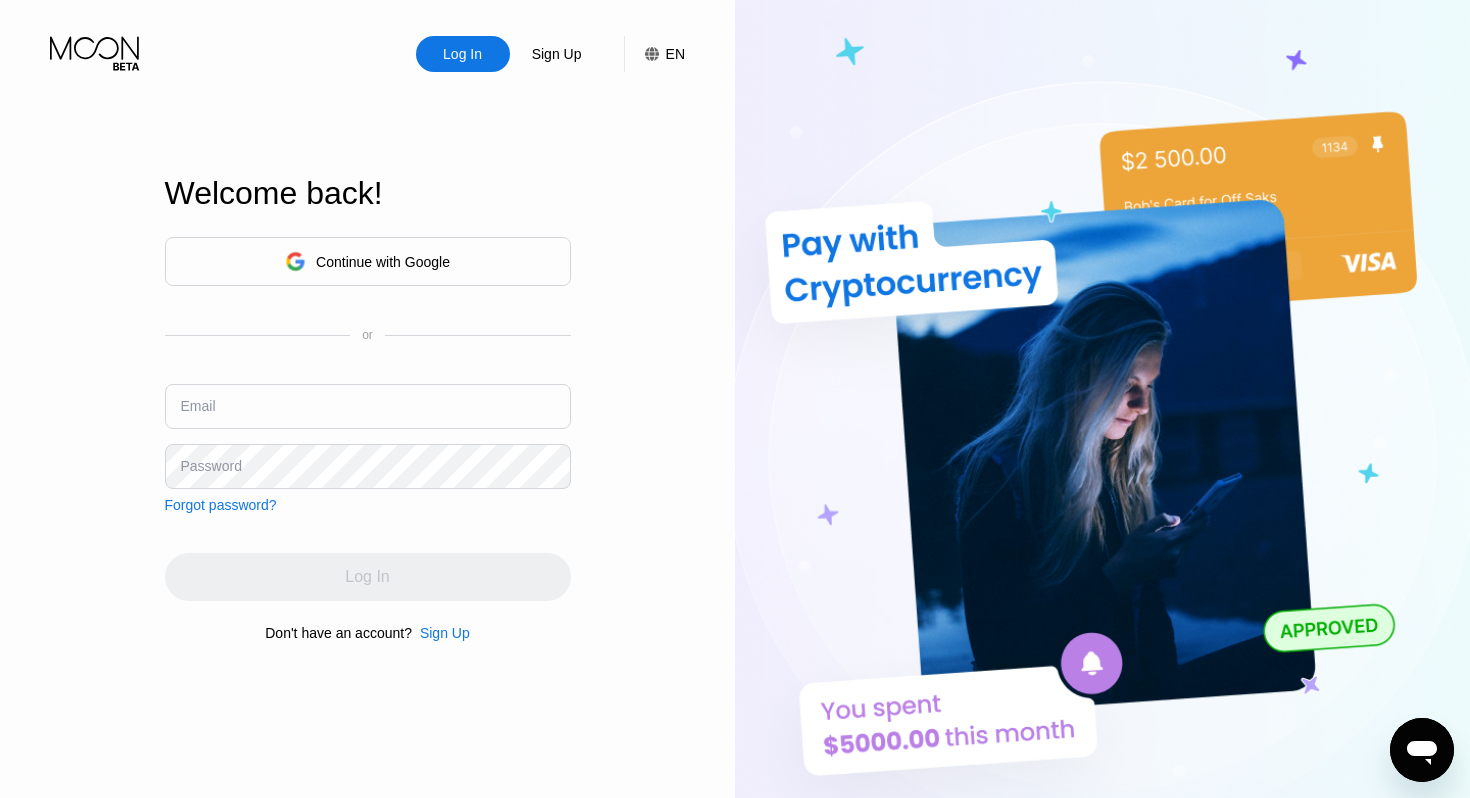 click at bounding box center [368, 406] 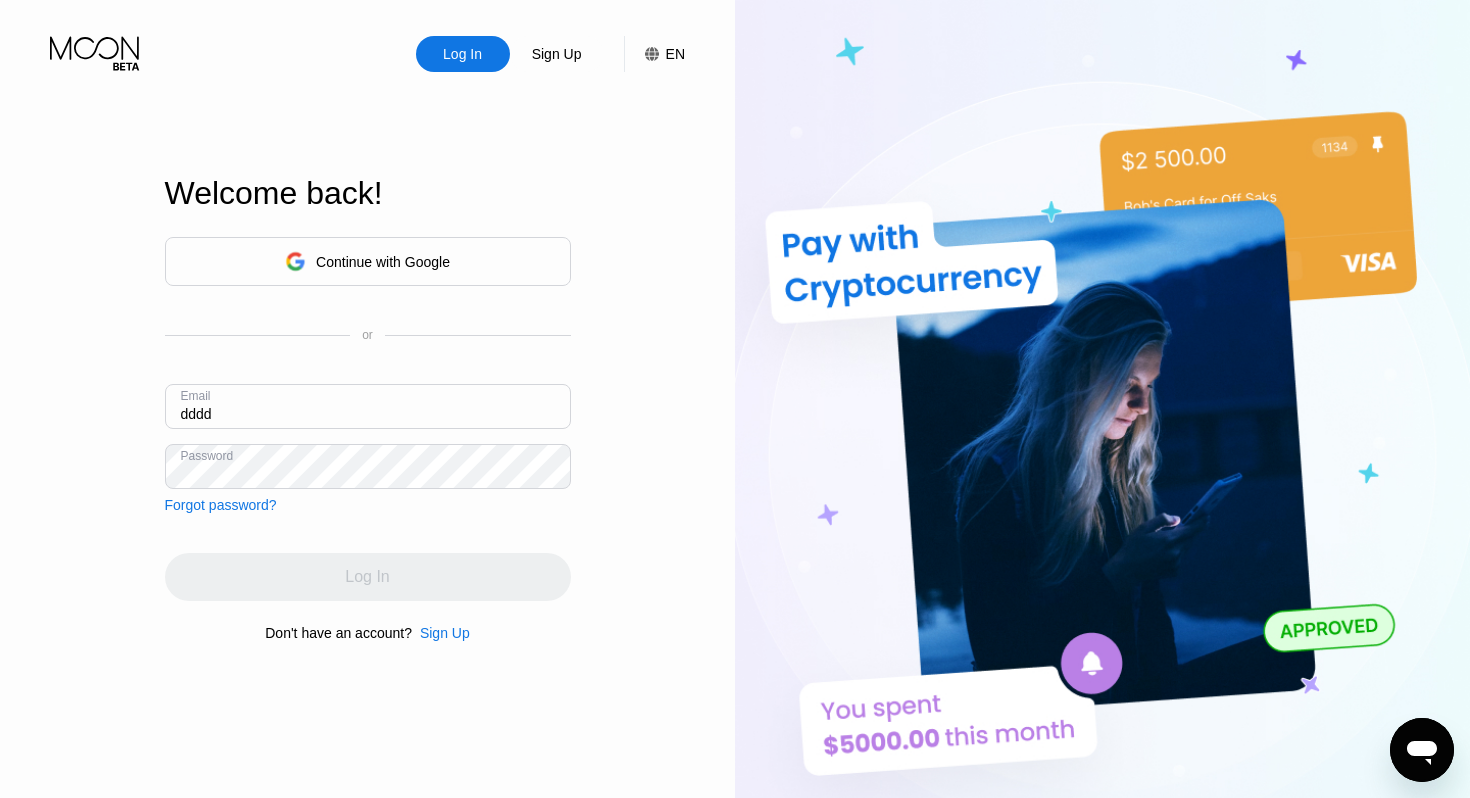 click on "Sign Up" at bounding box center (557, 54) 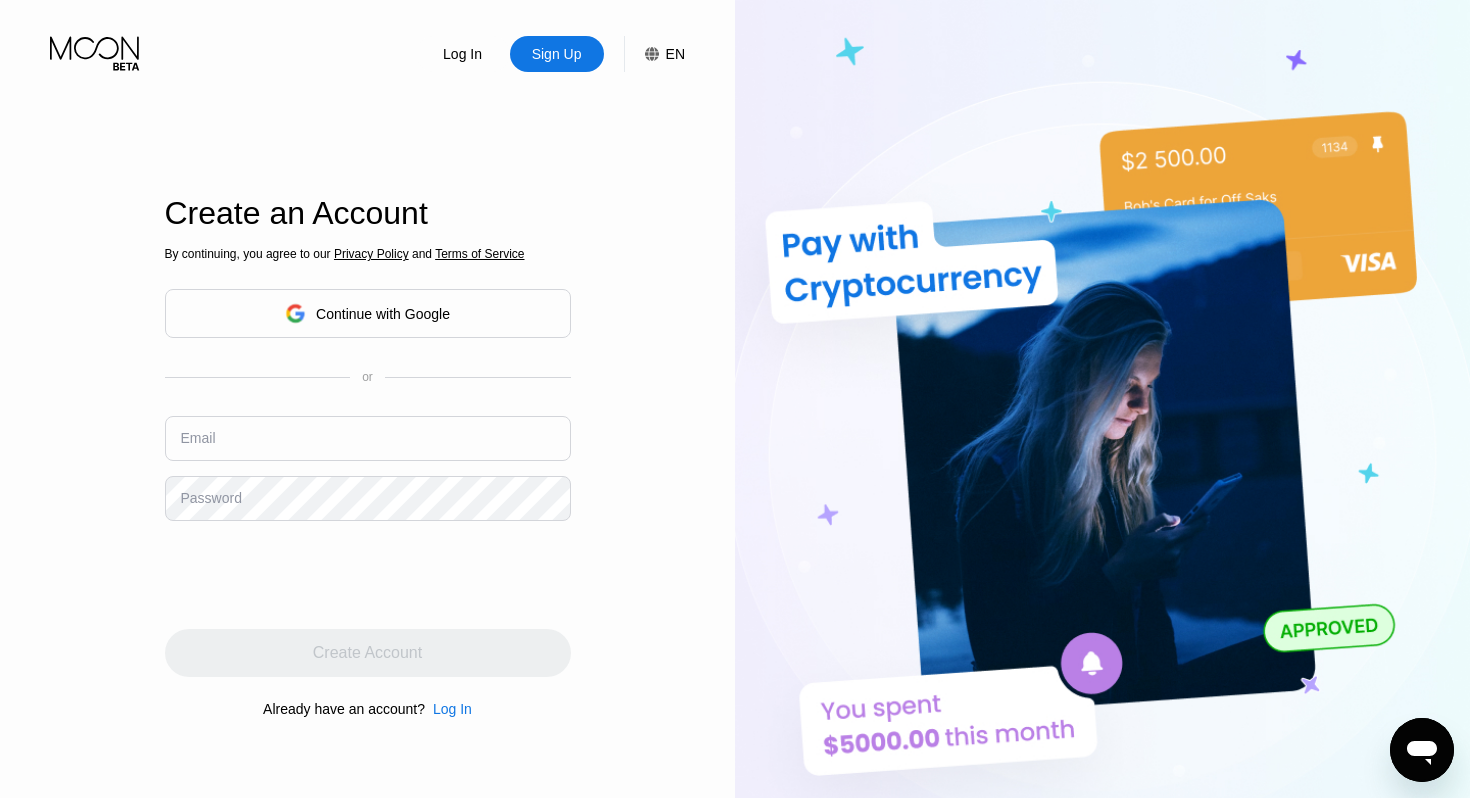 click on "Create Account" at bounding box center [368, 653] 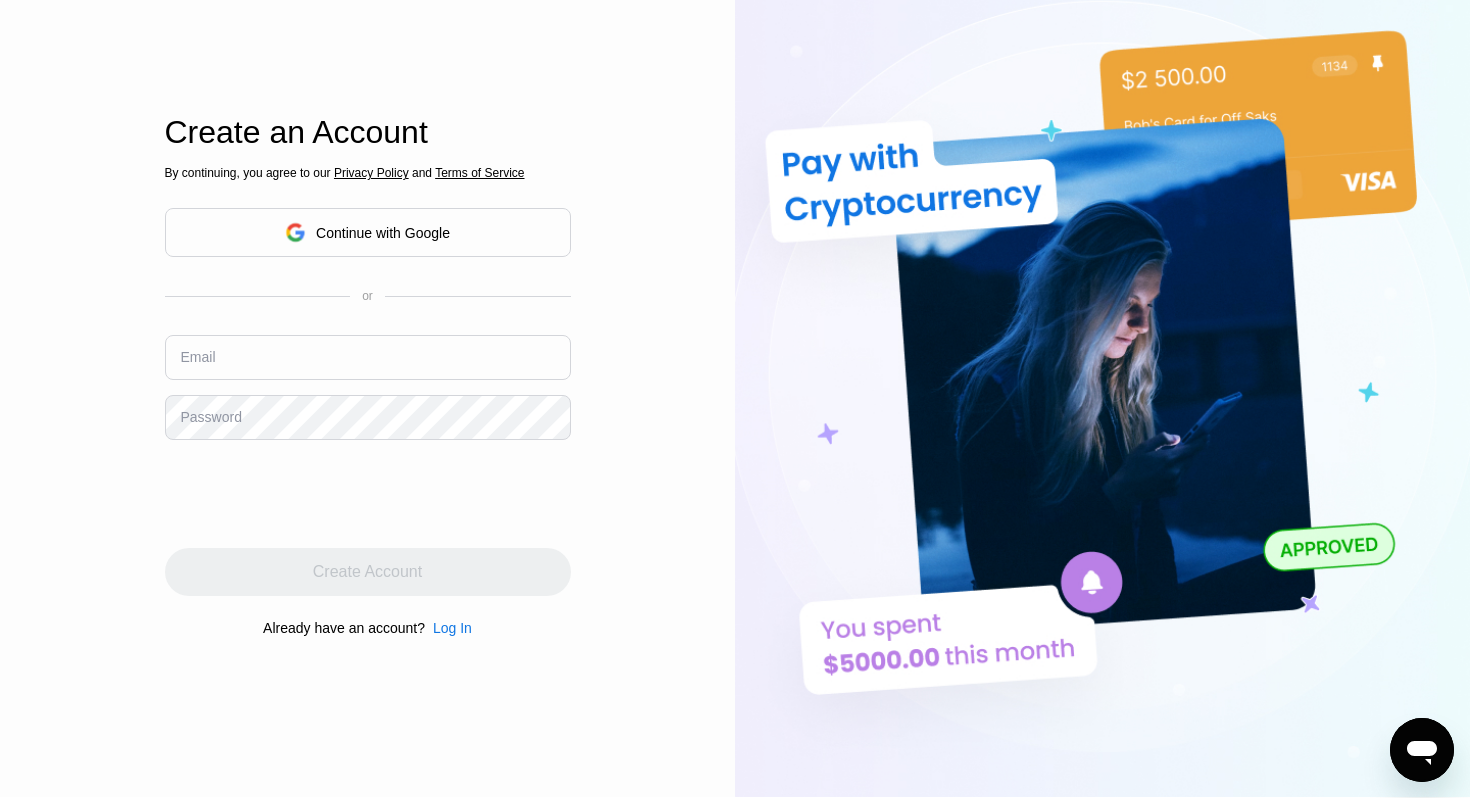 scroll, scrollTop: 266, scrollLeft: 0, axis: vertical 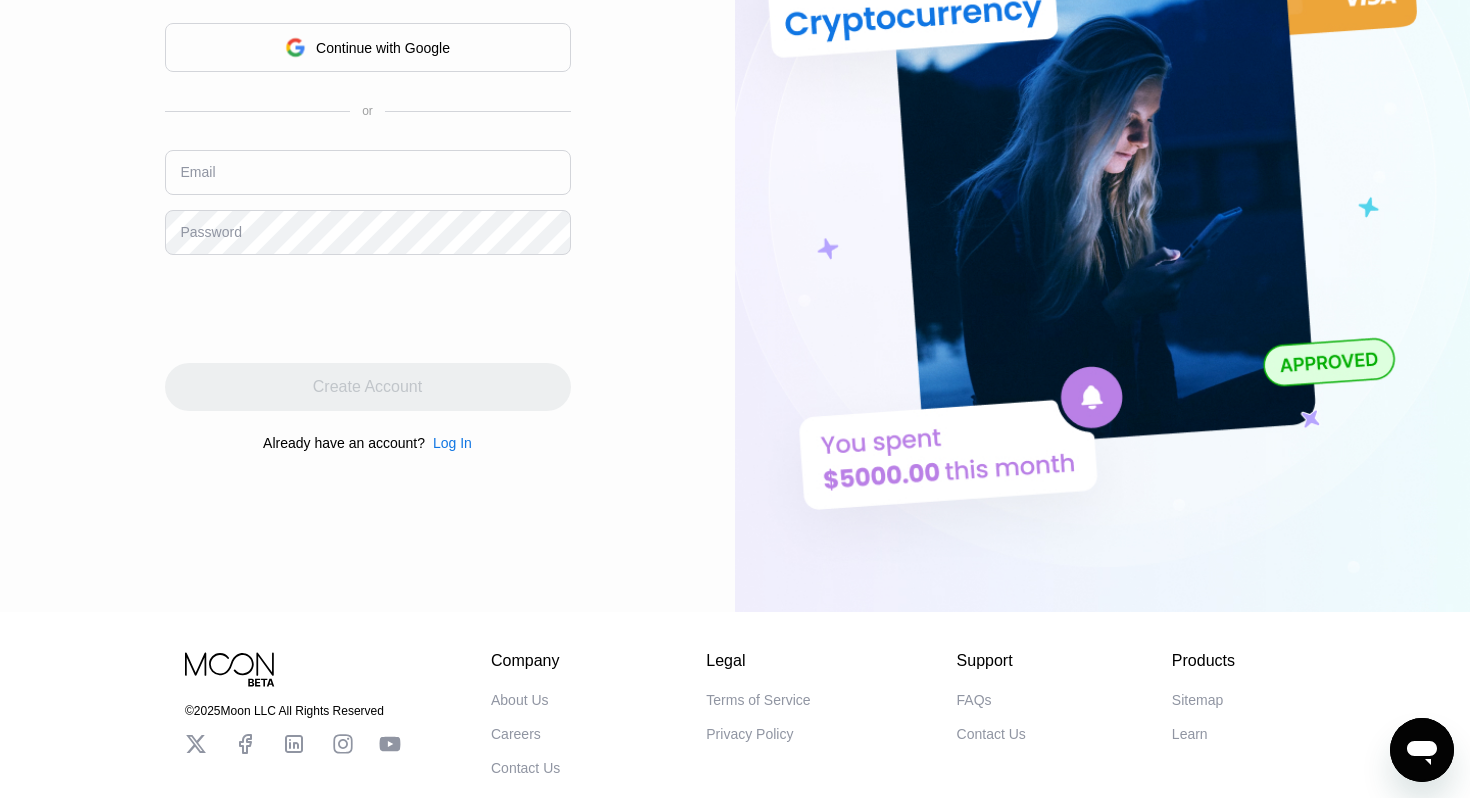 click on "Log In" at bounding box center (452, 443) 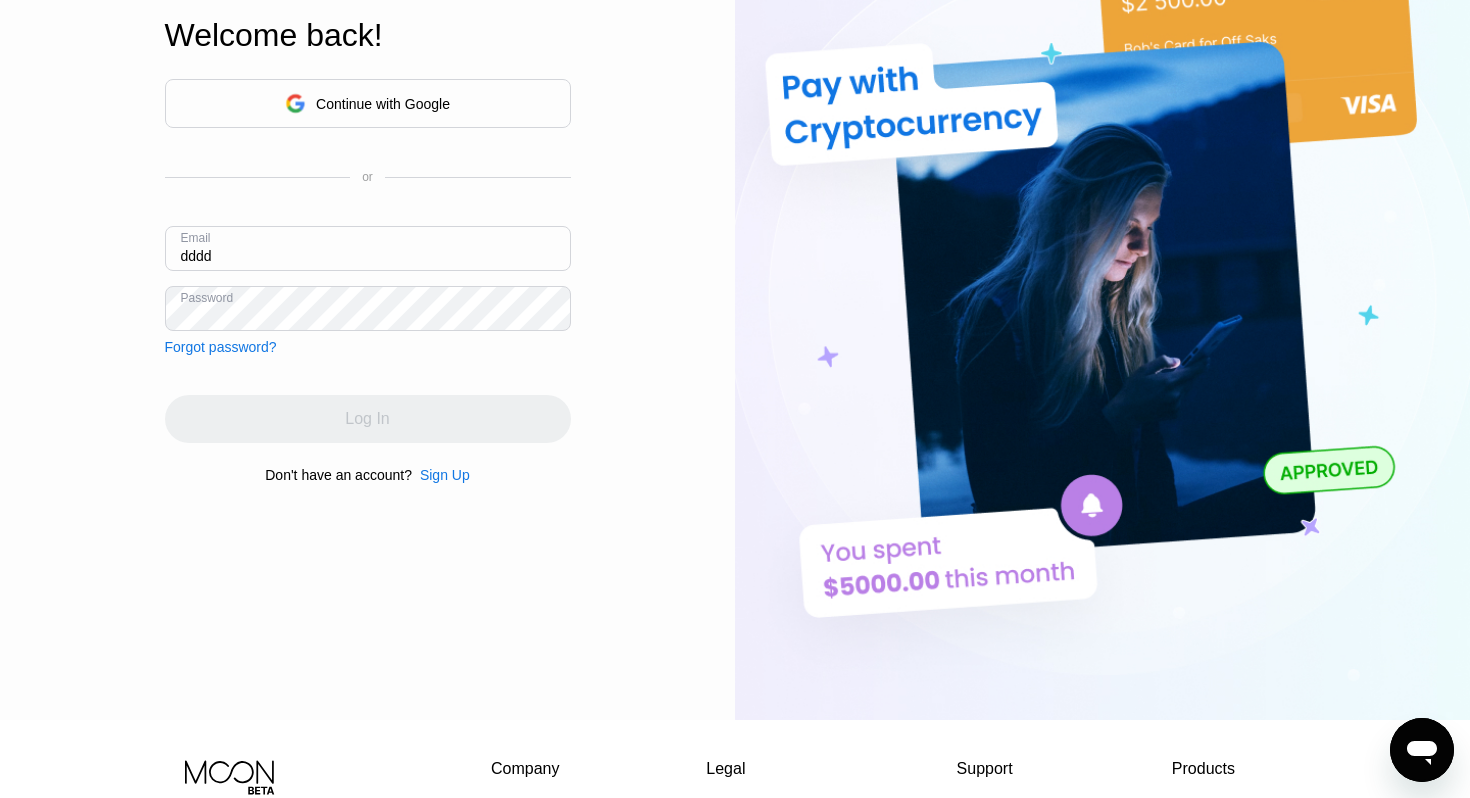 scroll, scrollTop: 0, scrollLeft: 0, axis: both 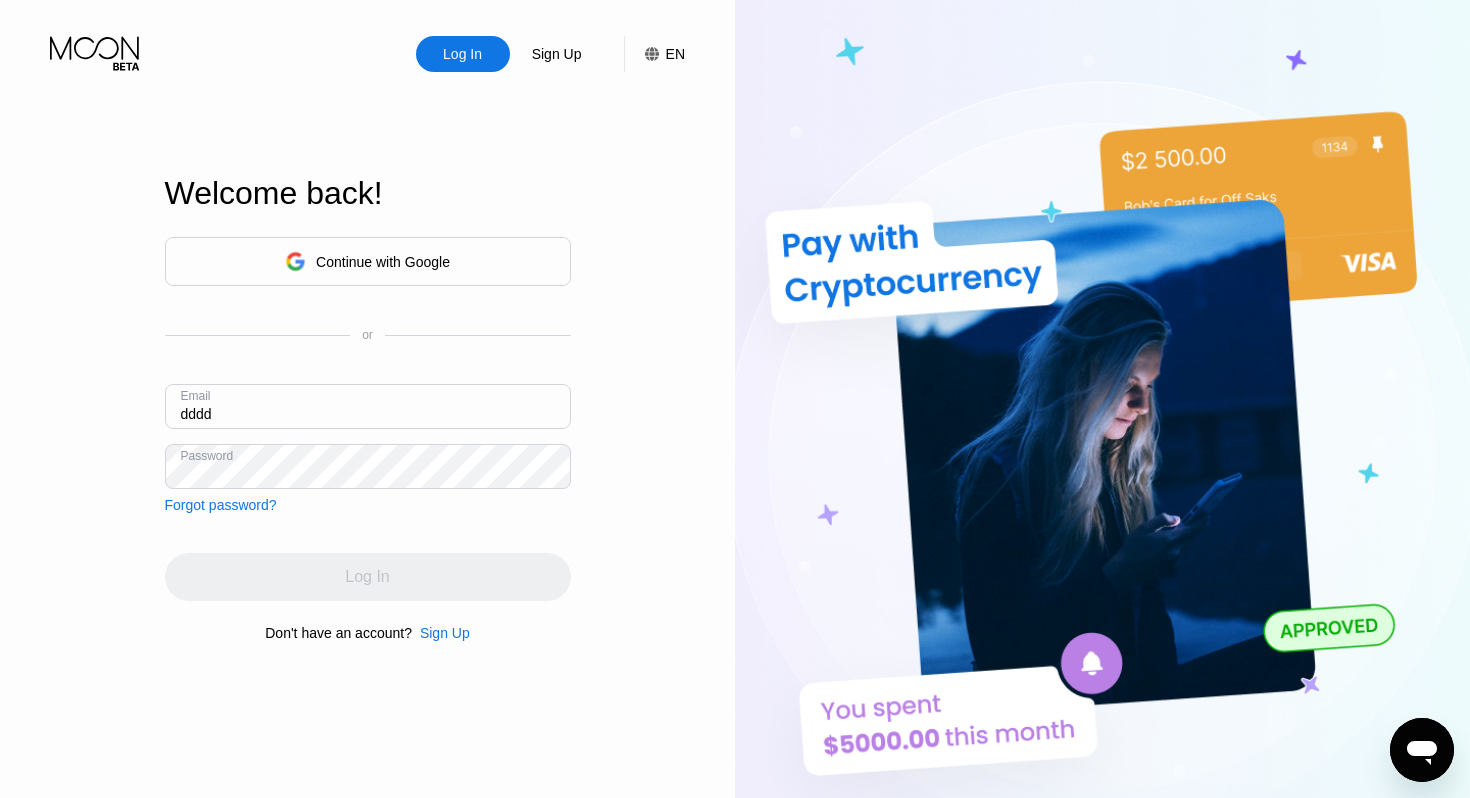 click on "dddd" at bounding box center [368, 406] 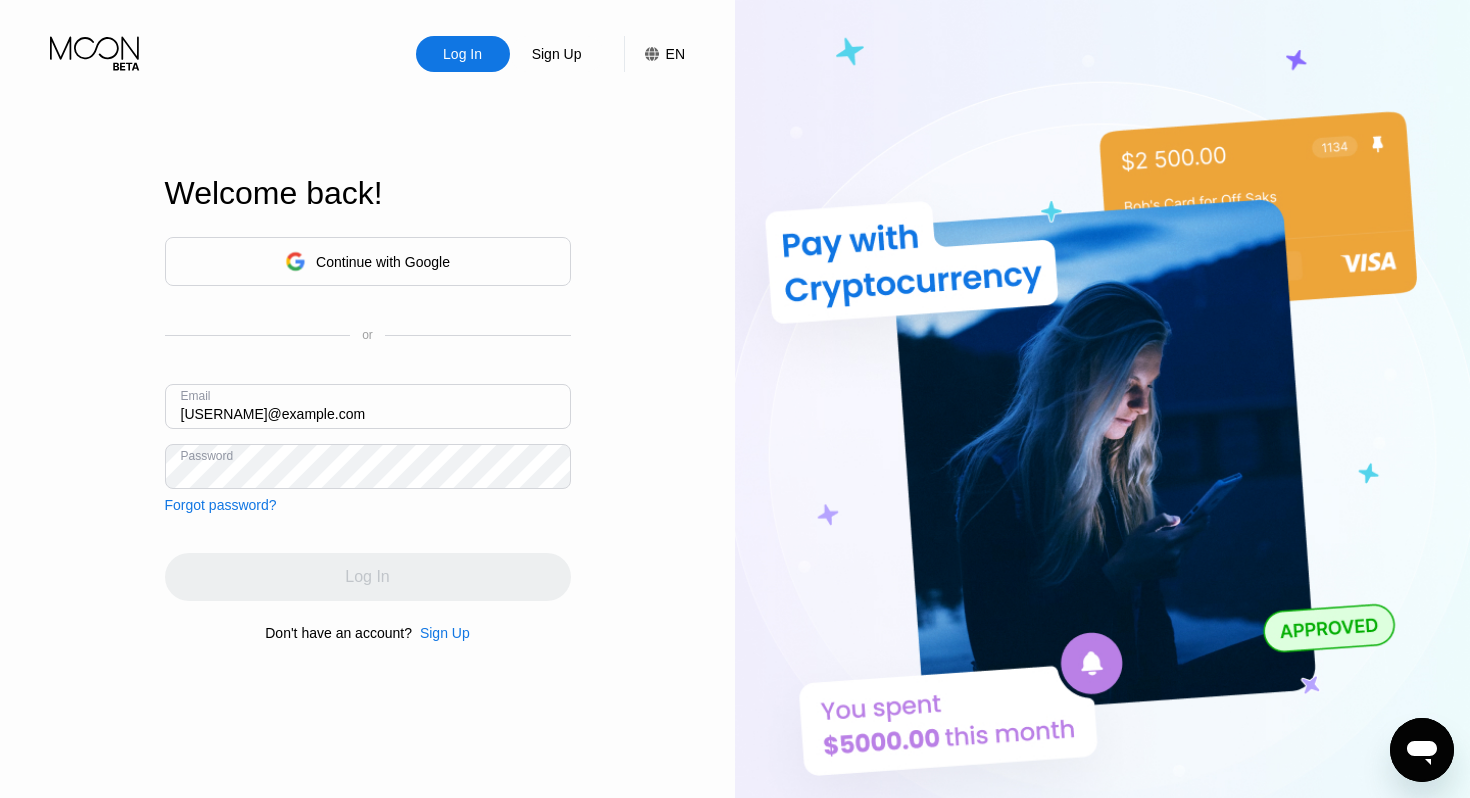 type on "[EMAIL]" 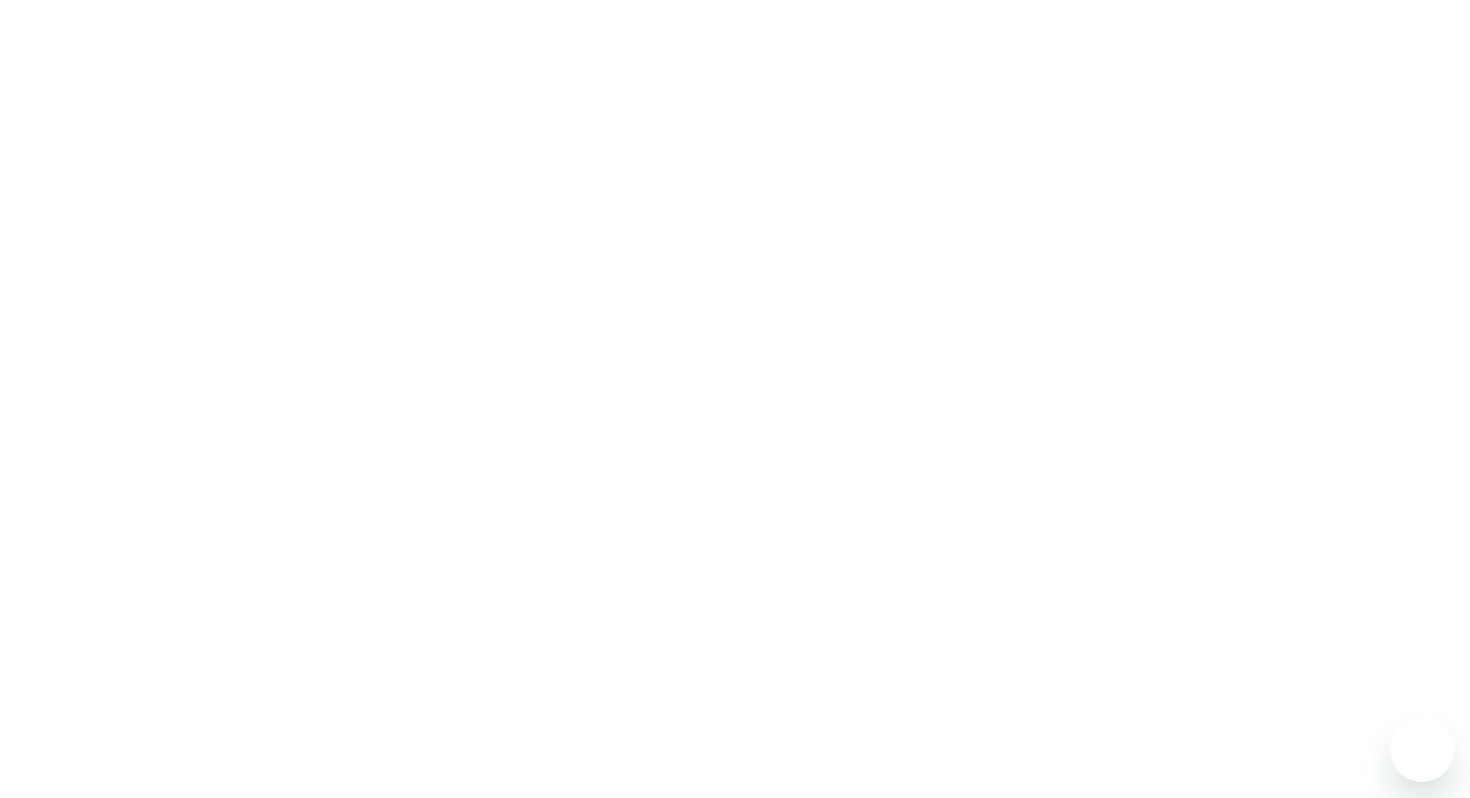 scroll, scrollTop: 0, scrollLeft: 0, axis: both 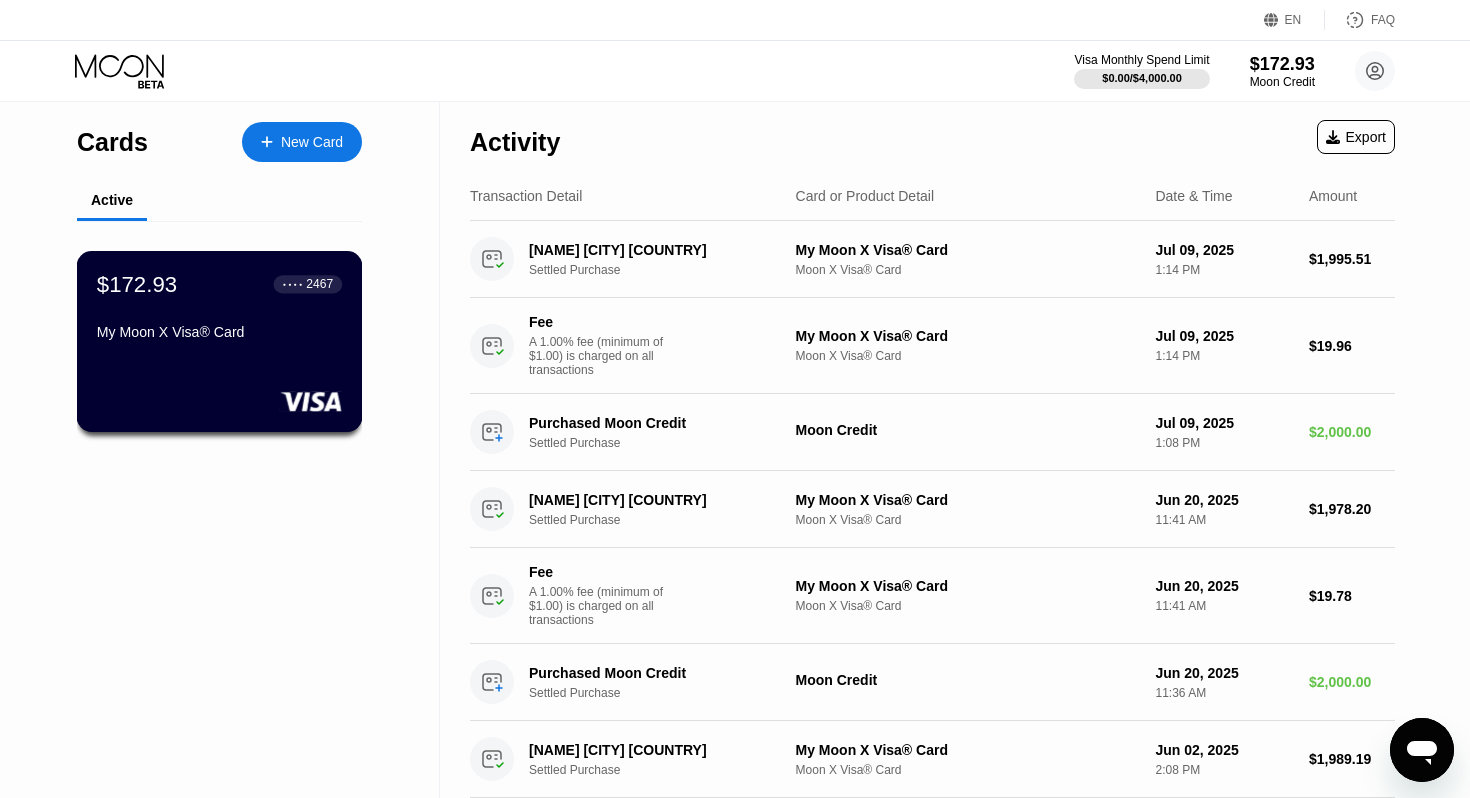 click on "2467" at bounding box center [319, 284] 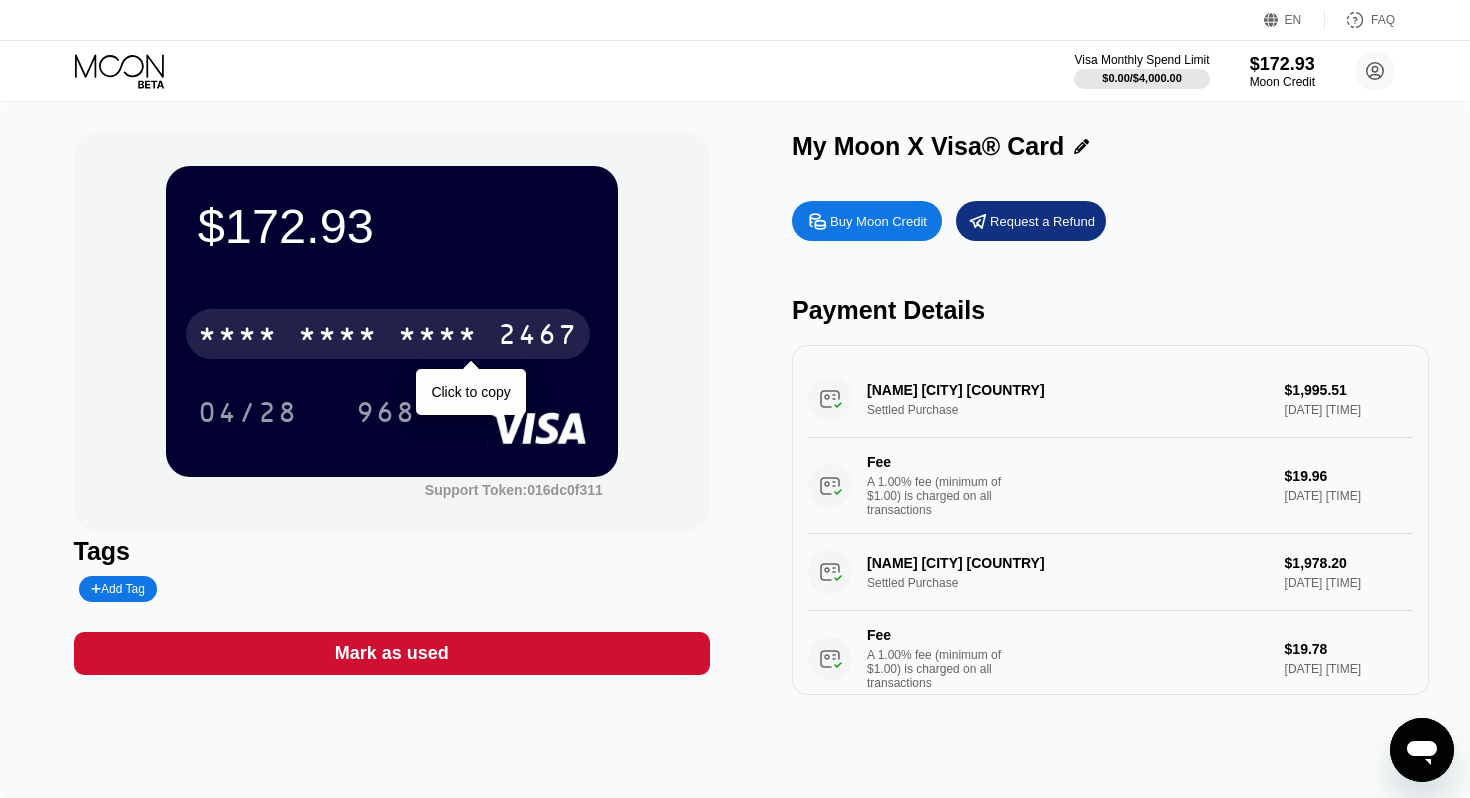 click on "* * * *" at bounding box center [438, 337] 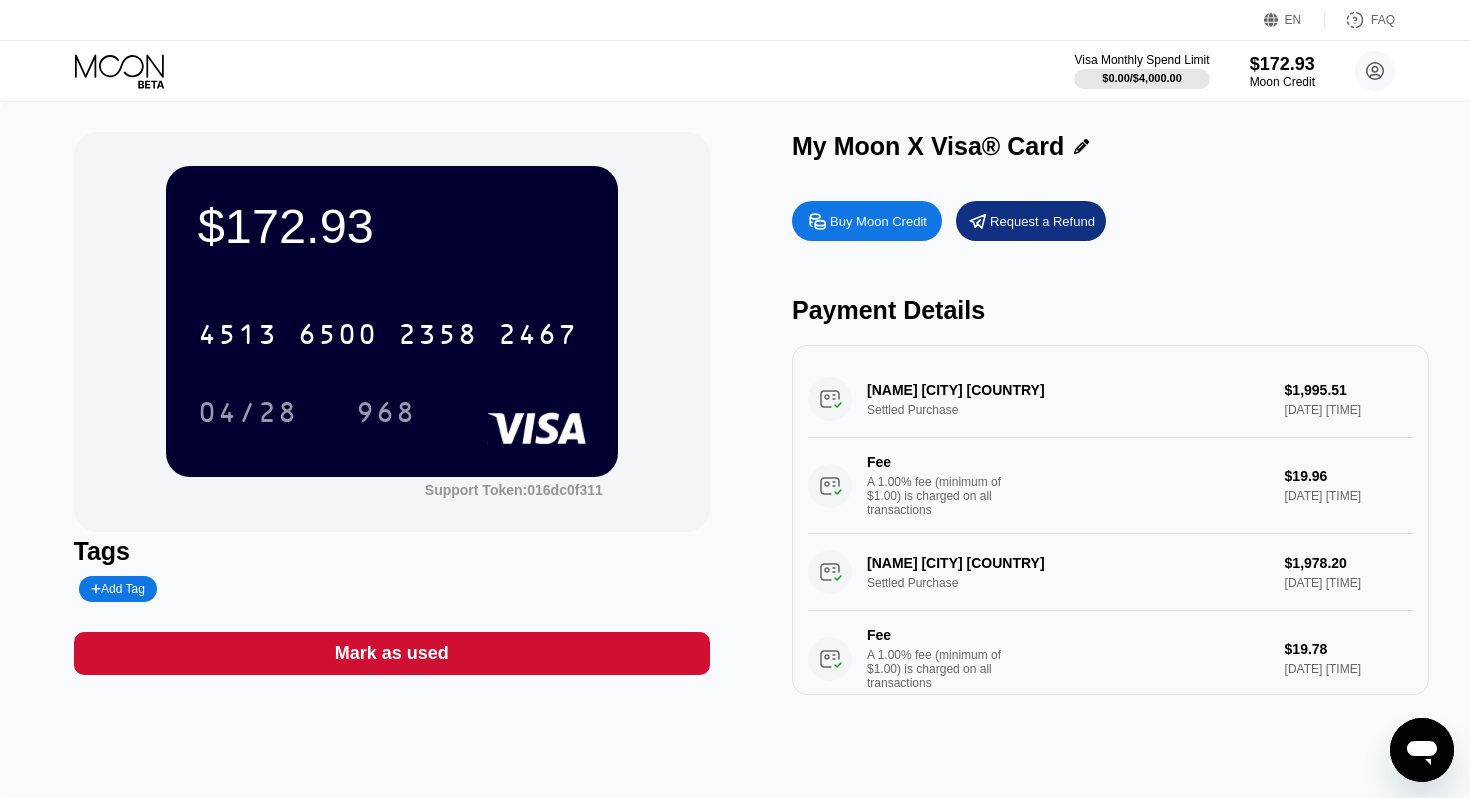 click on "Buy Moon Credit" at bounding box center (878, 221) 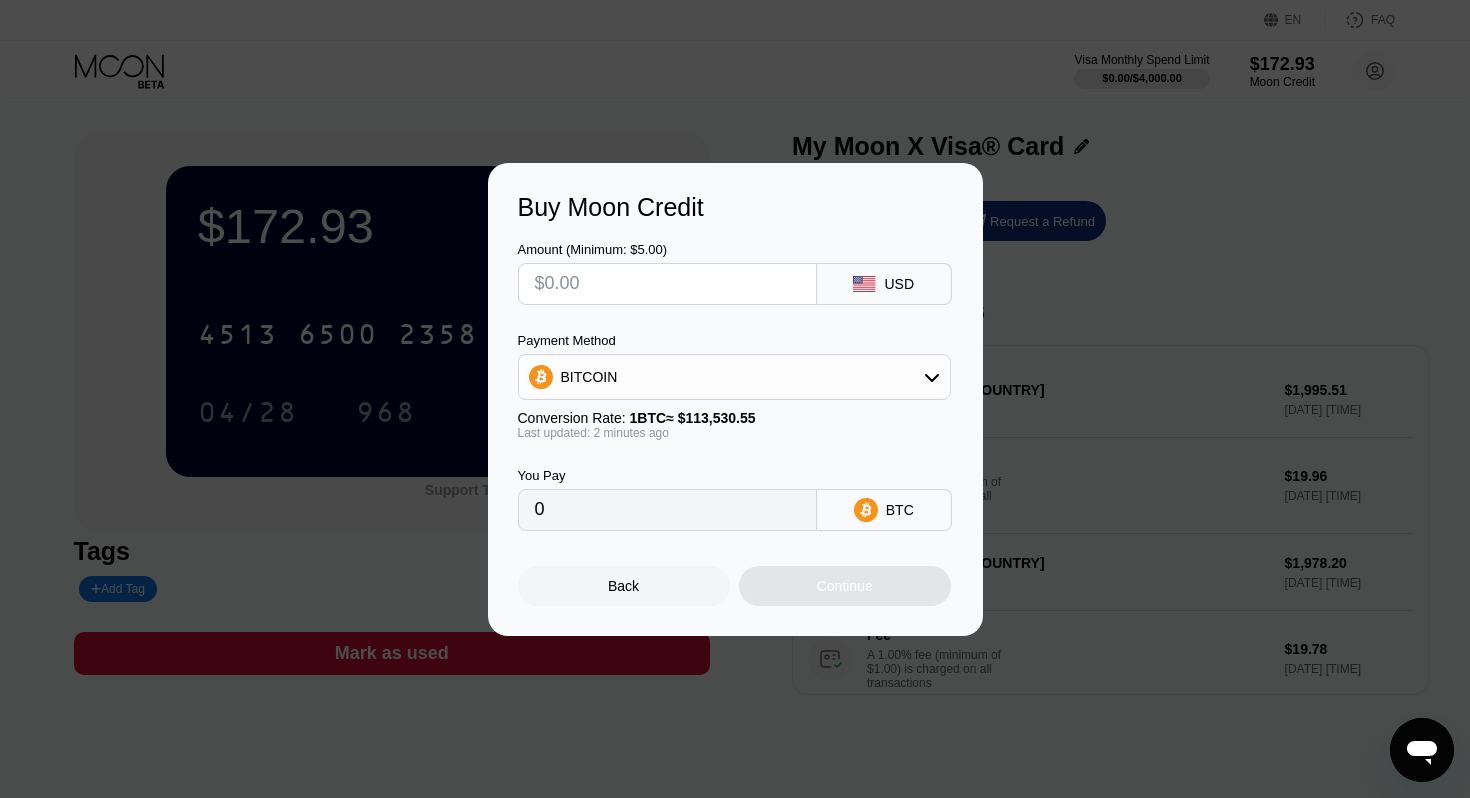 click at bounding box center [667, 284] 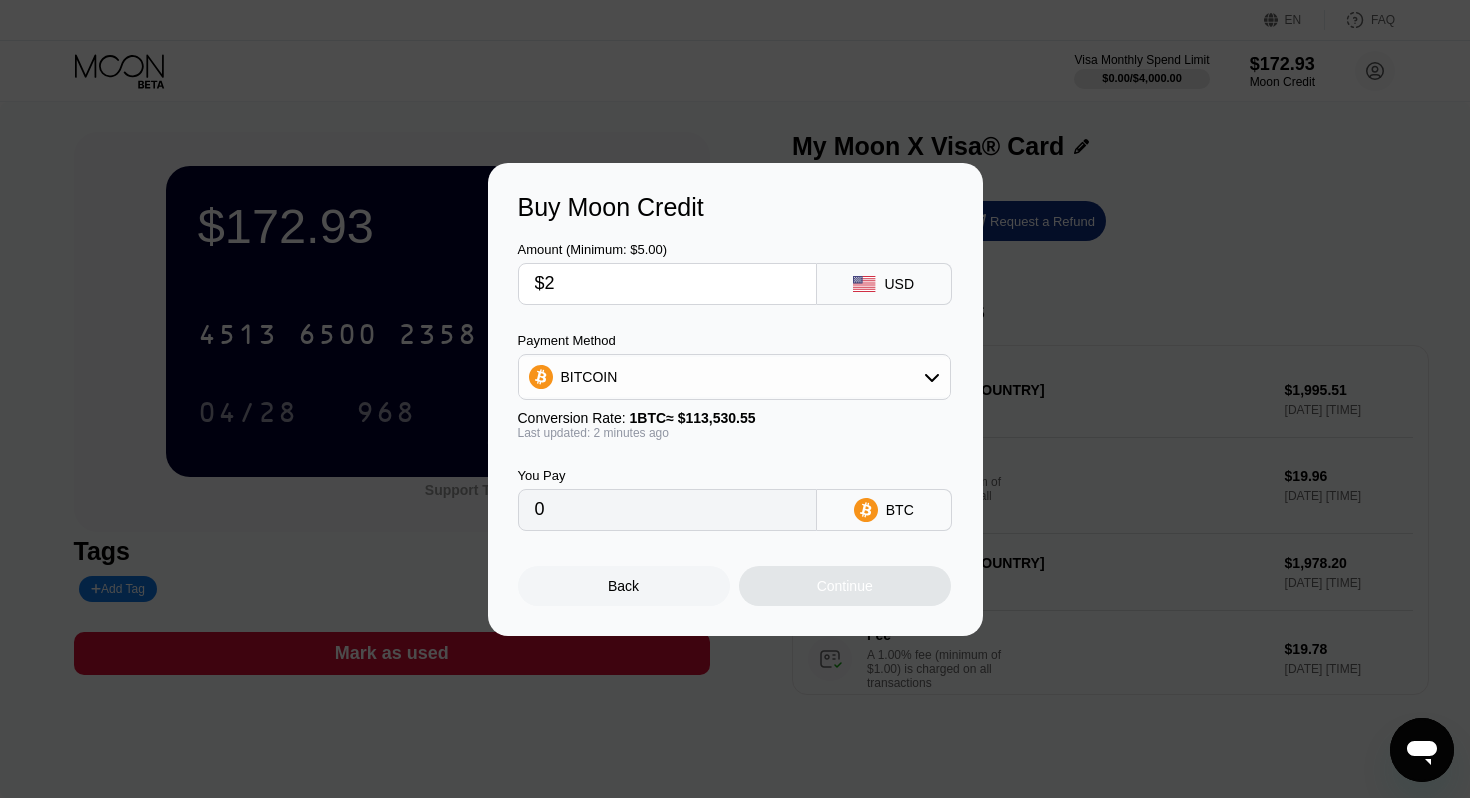 type on "0.00001762" 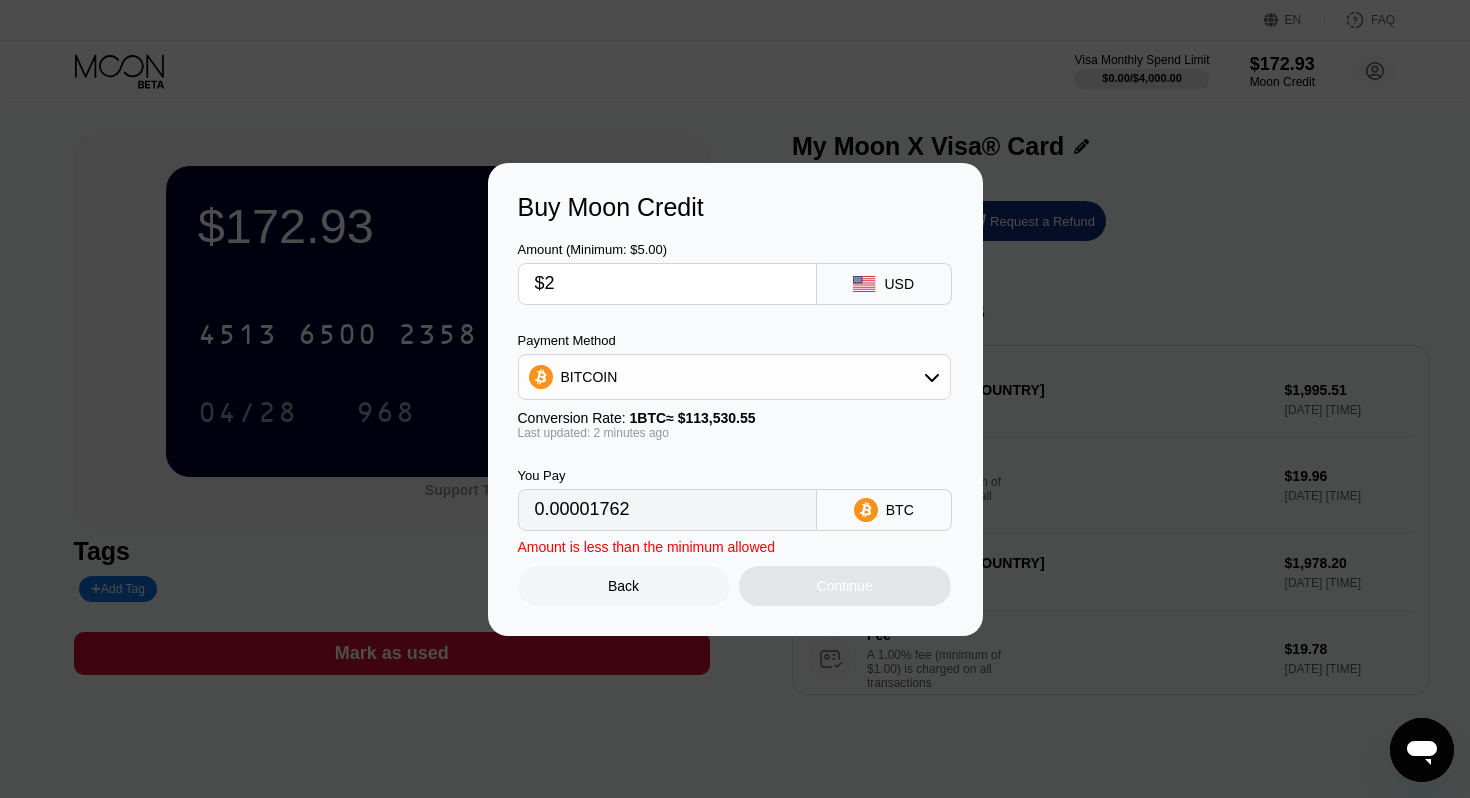 type on "$20" 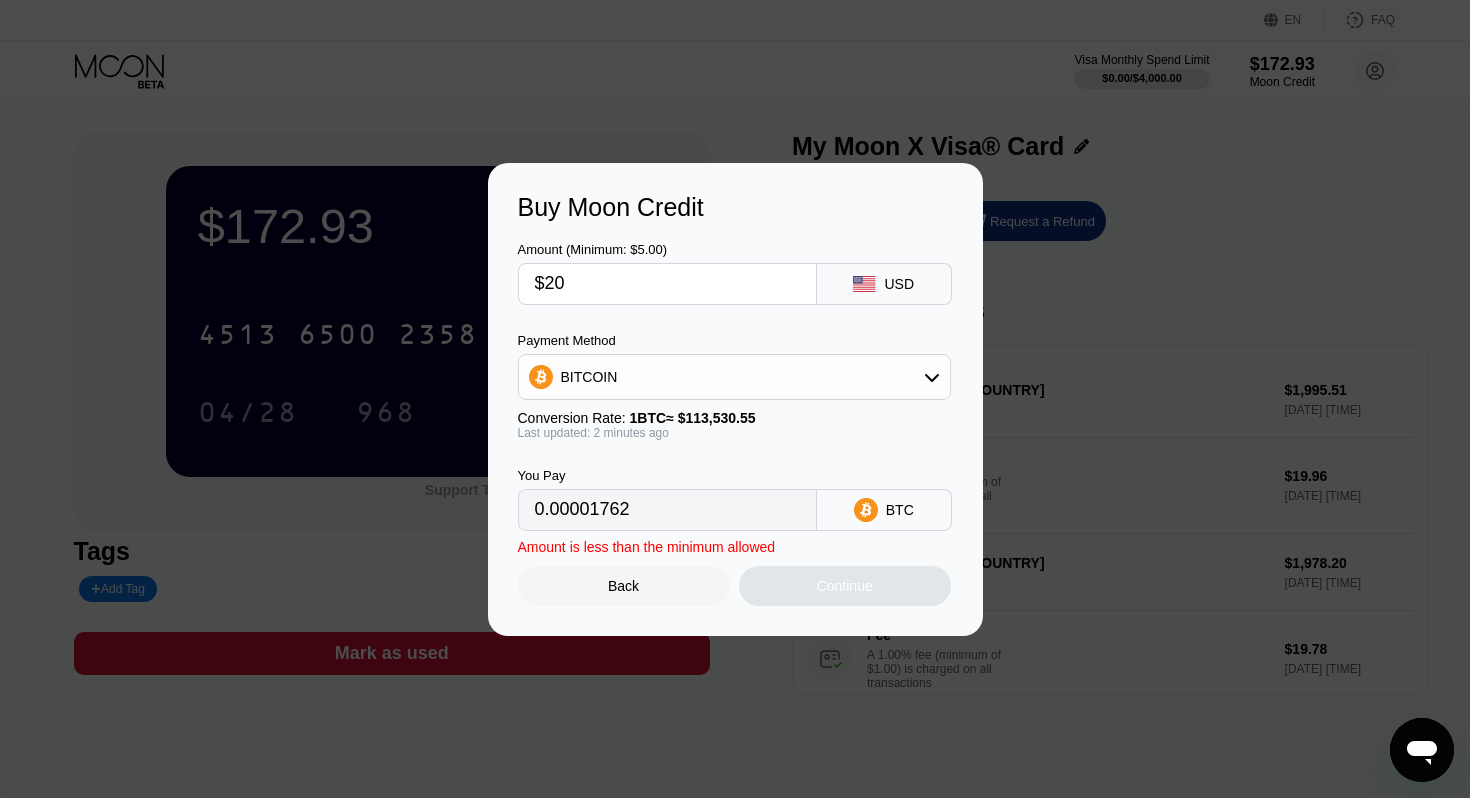 type on "0.00017617" 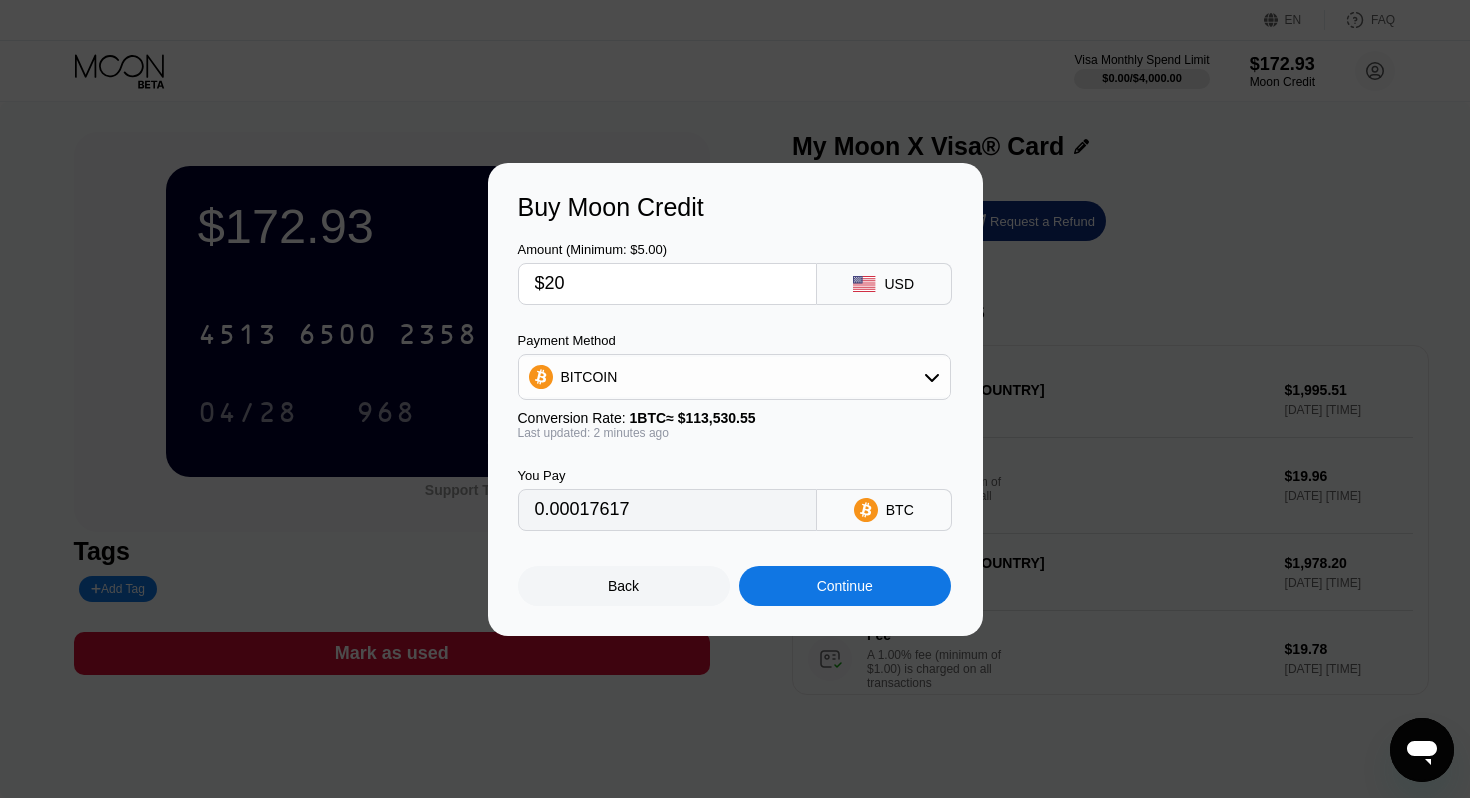 type on "$200" 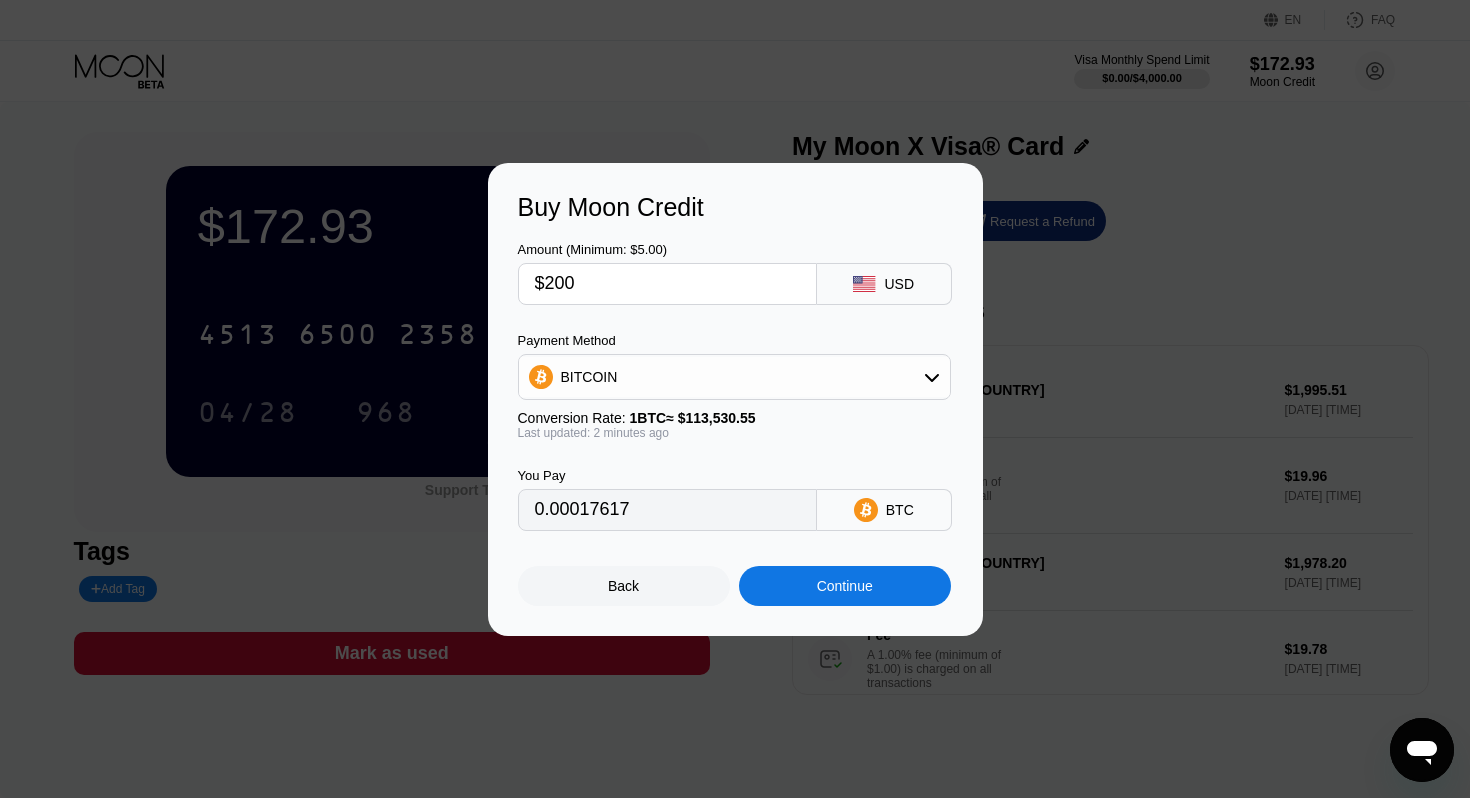 type on "0.00176165" 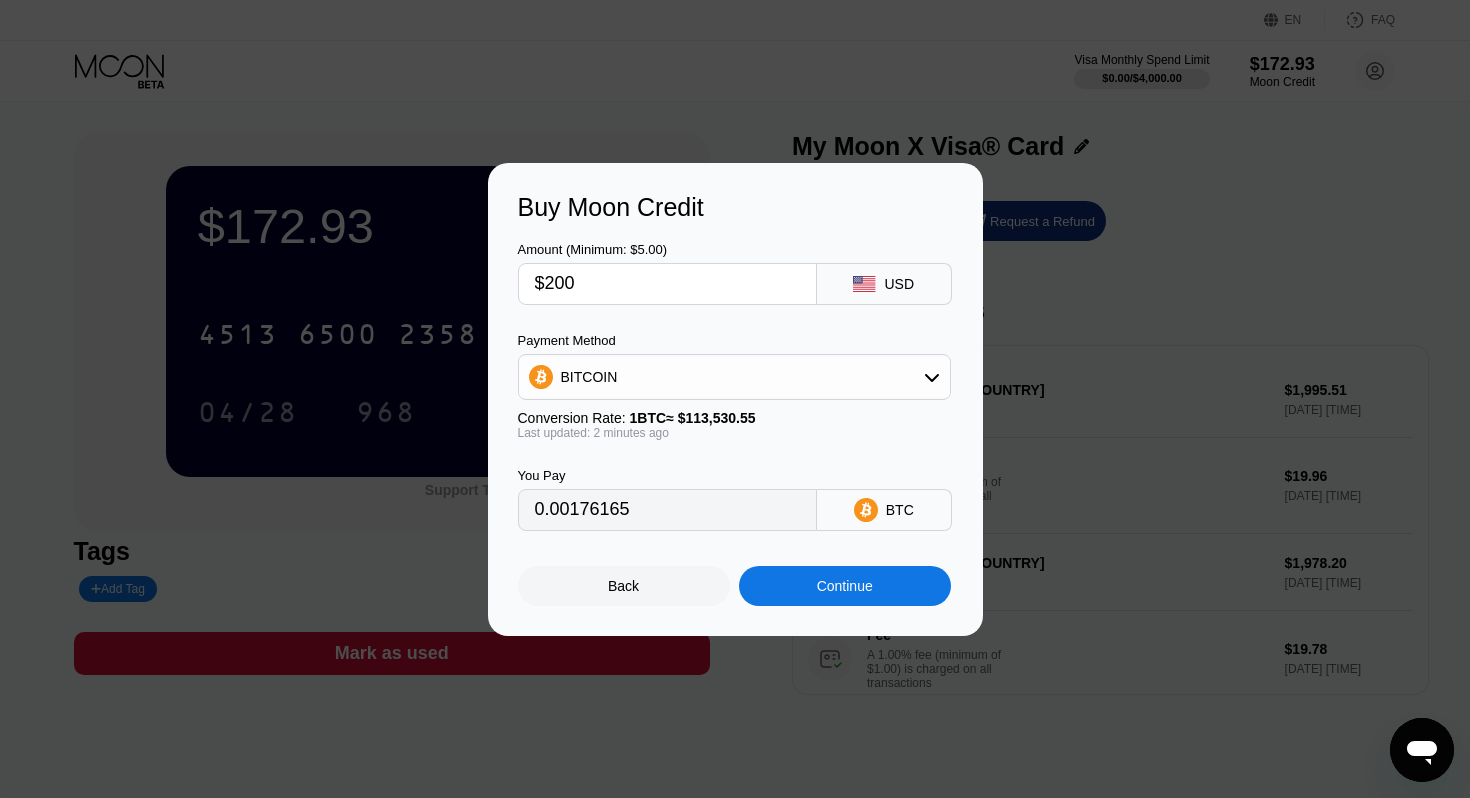 type on "$2000" 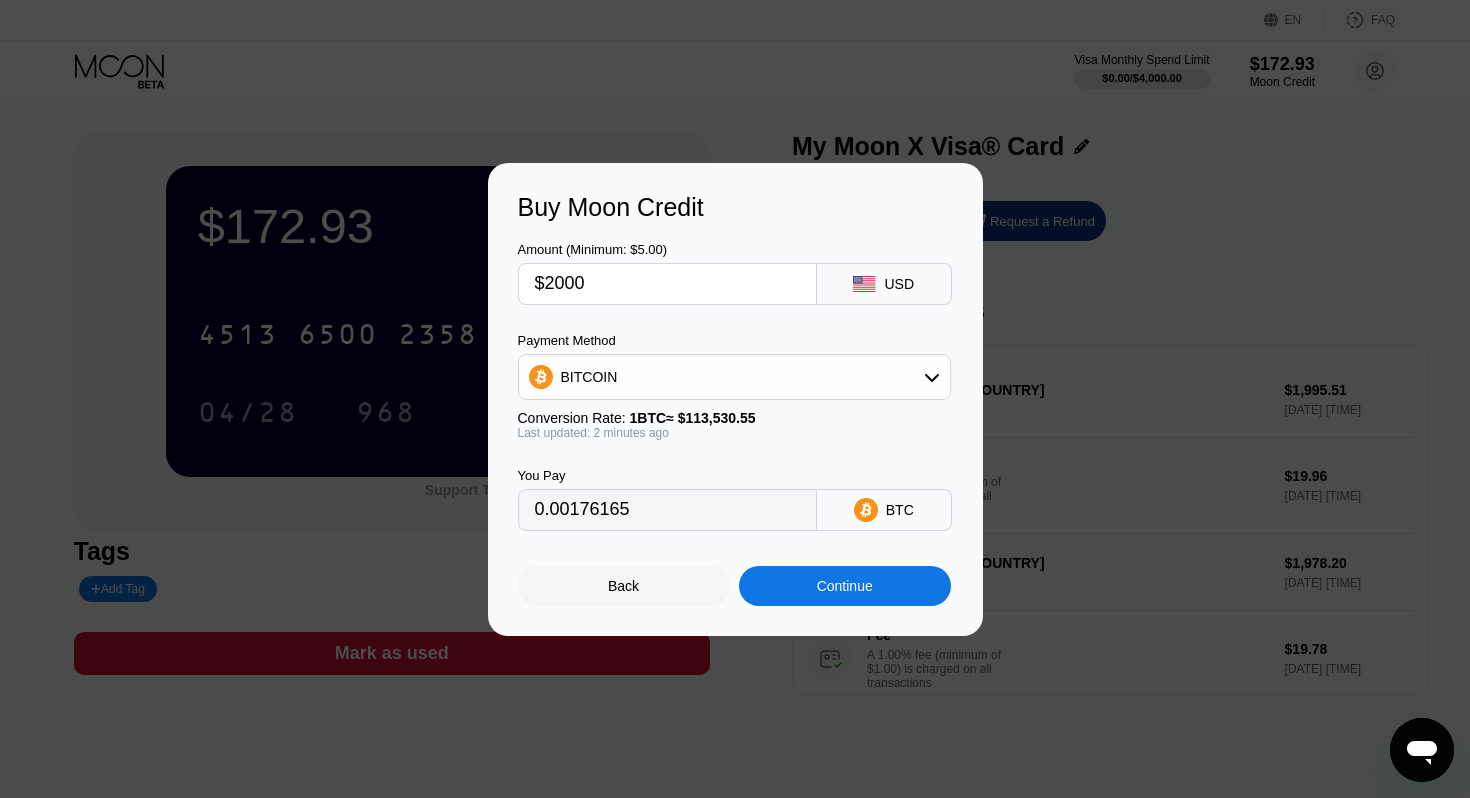 type on "0.01761641" 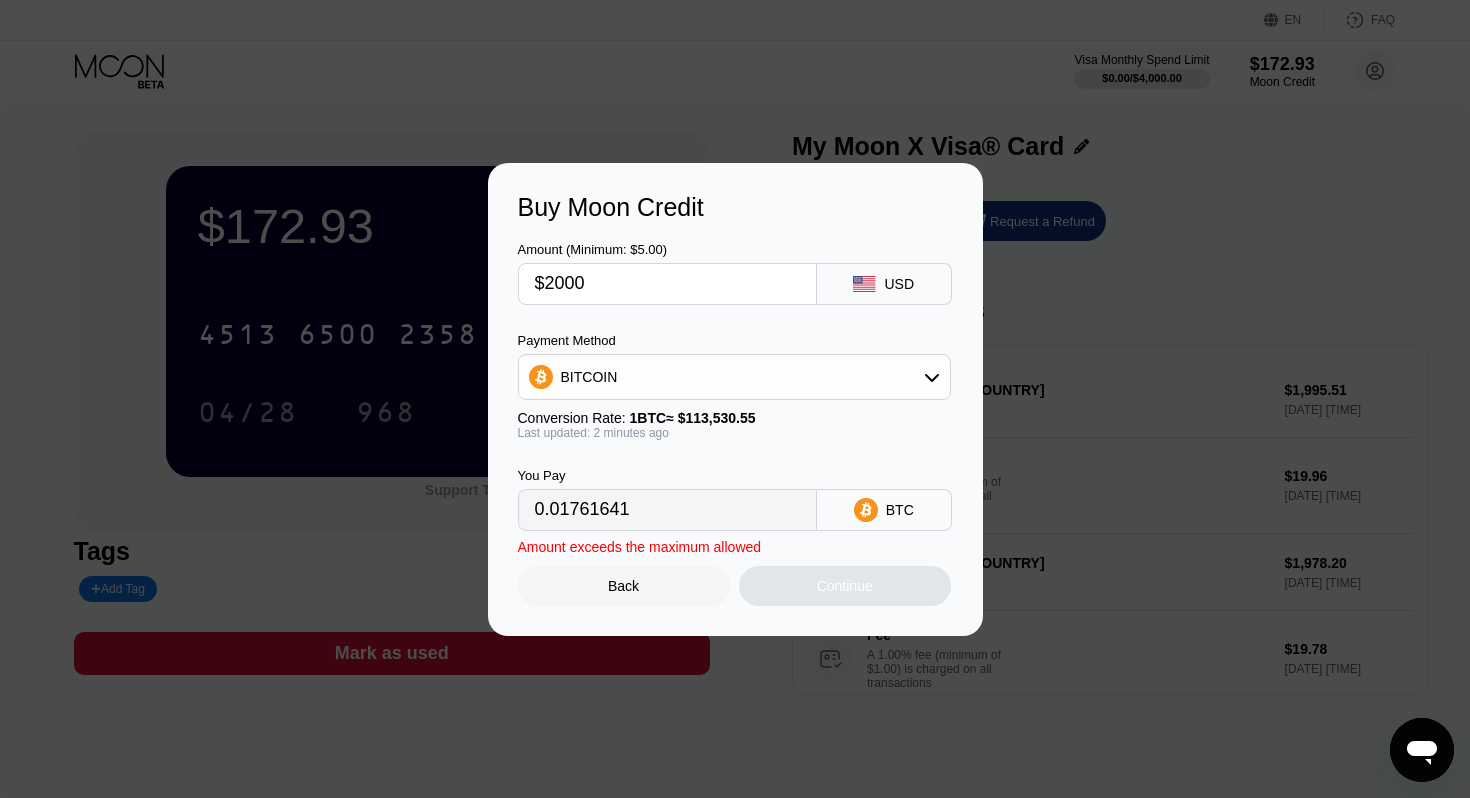 click 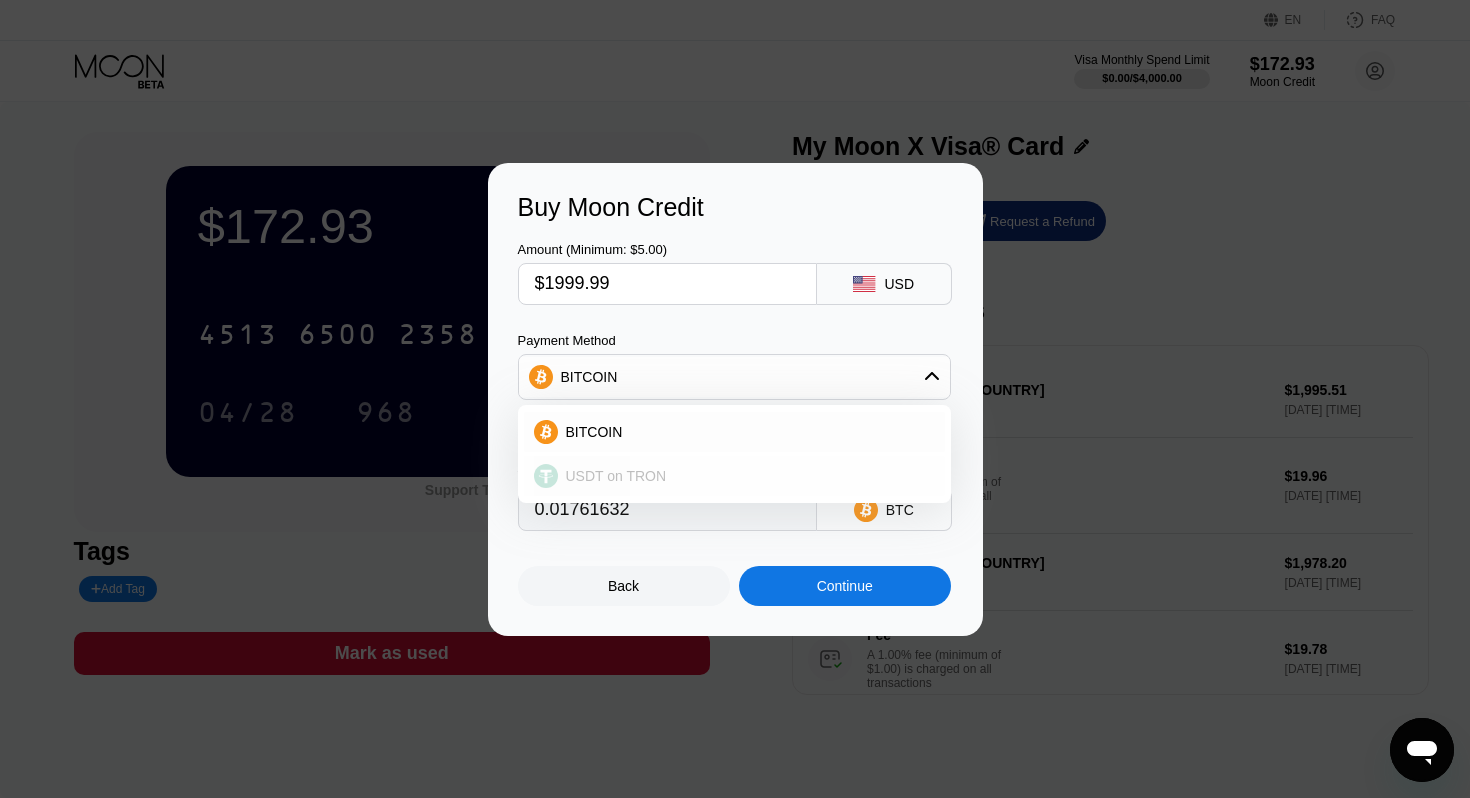 click on "USDT on TRON" at bounding box center (616, 476) 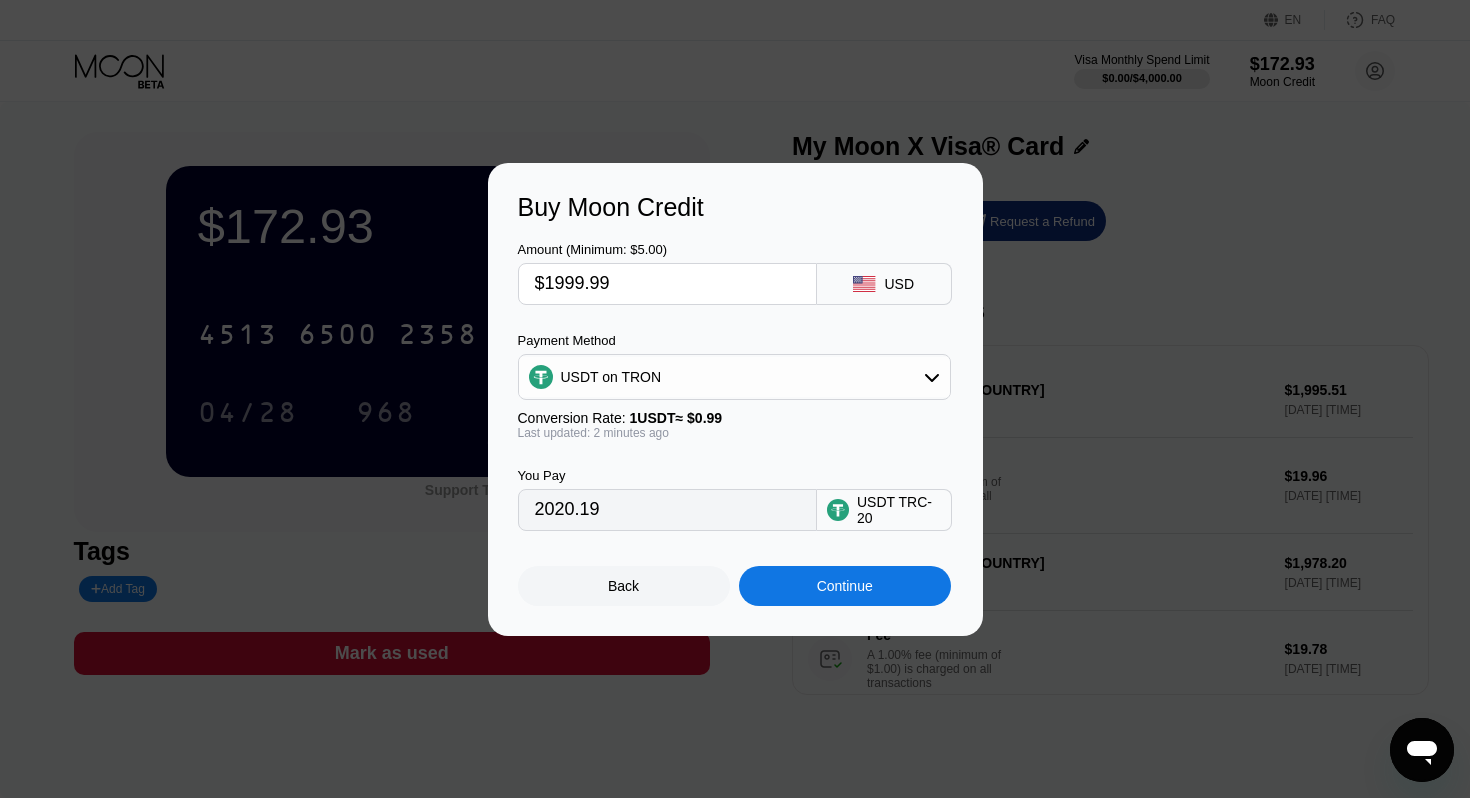 click on "Continue" at bounding box center [845, 586] 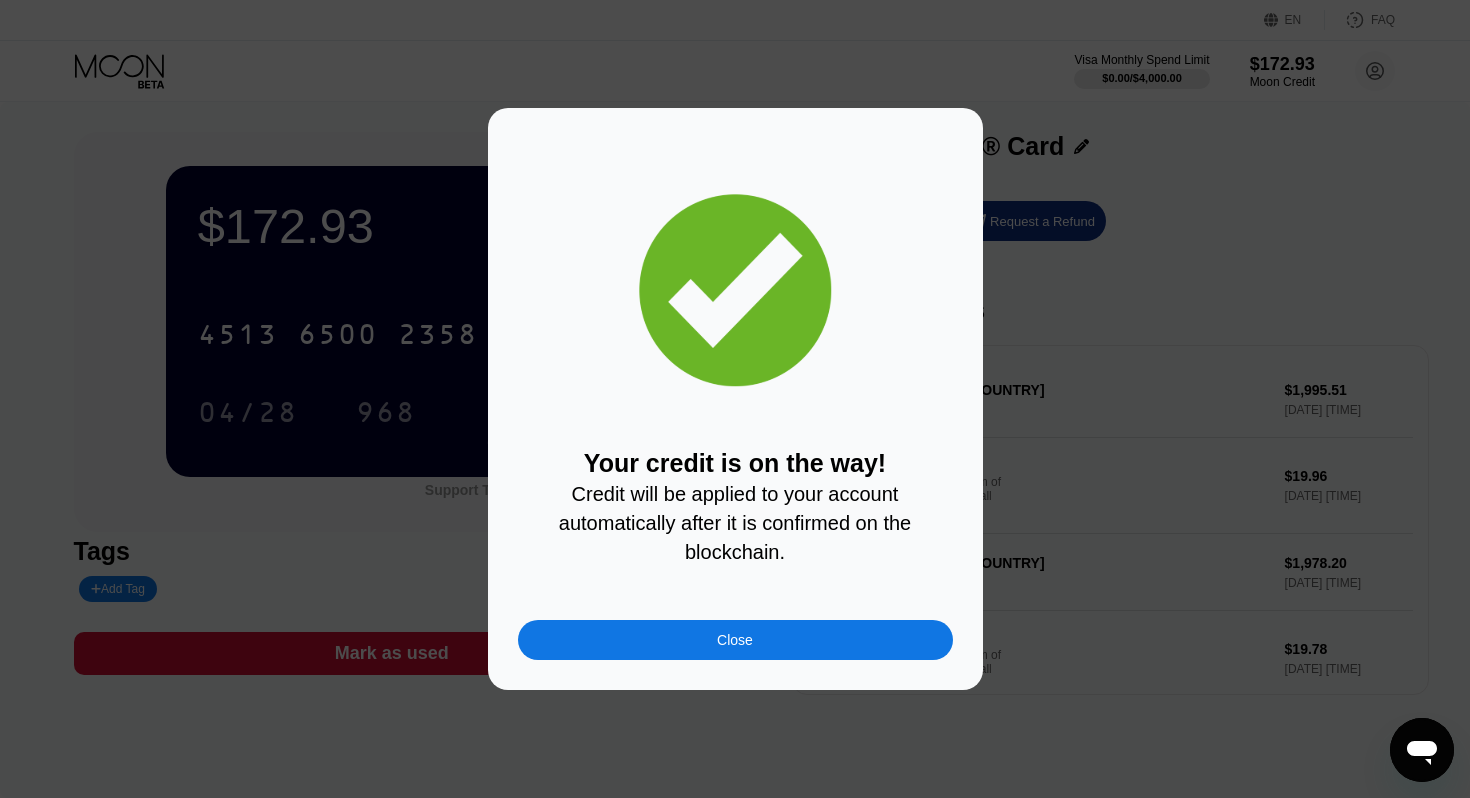 click on "Close" at bounding box center (735, 640) 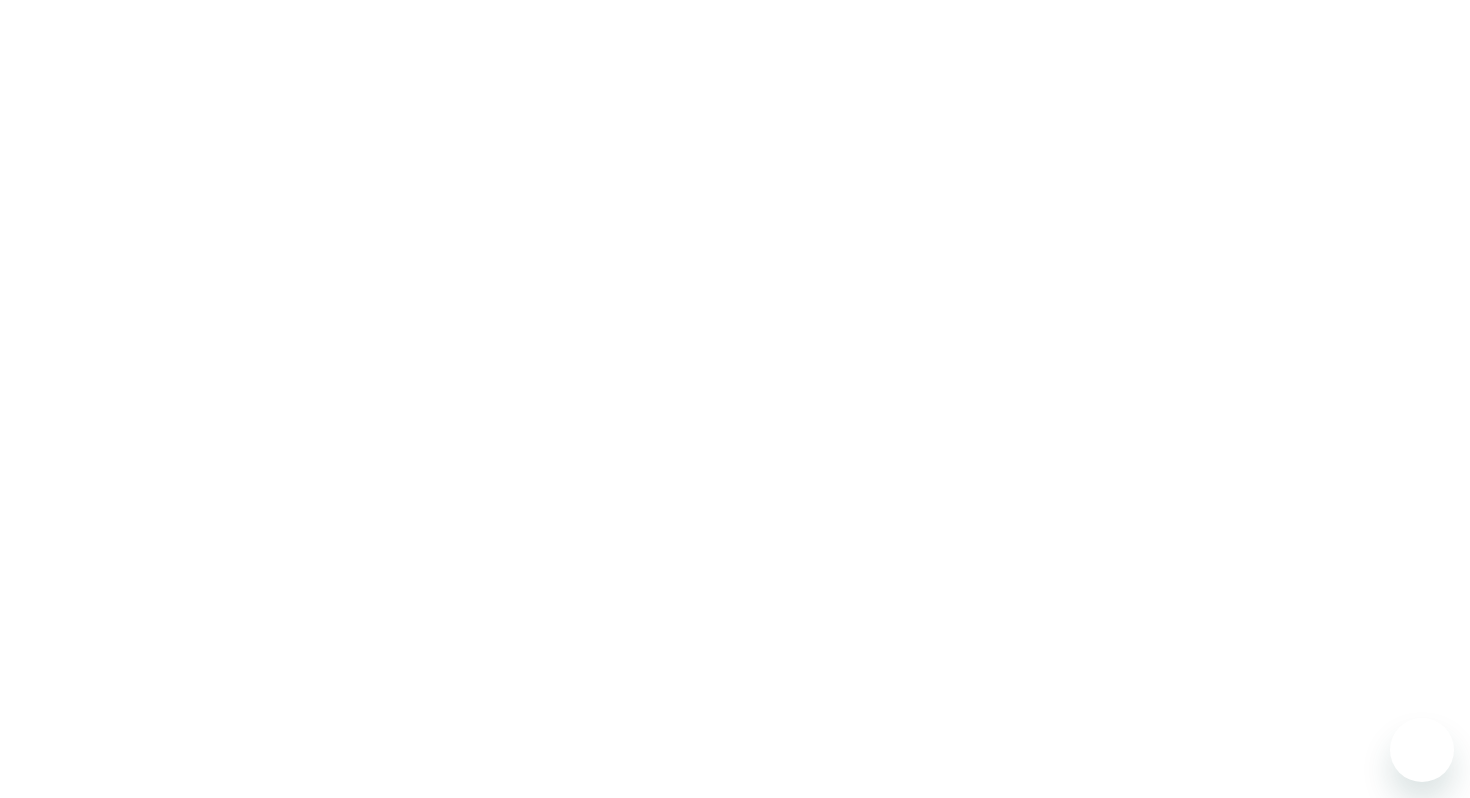scroll, scrollTop: 0, scrollLeft: 0, axis: both 